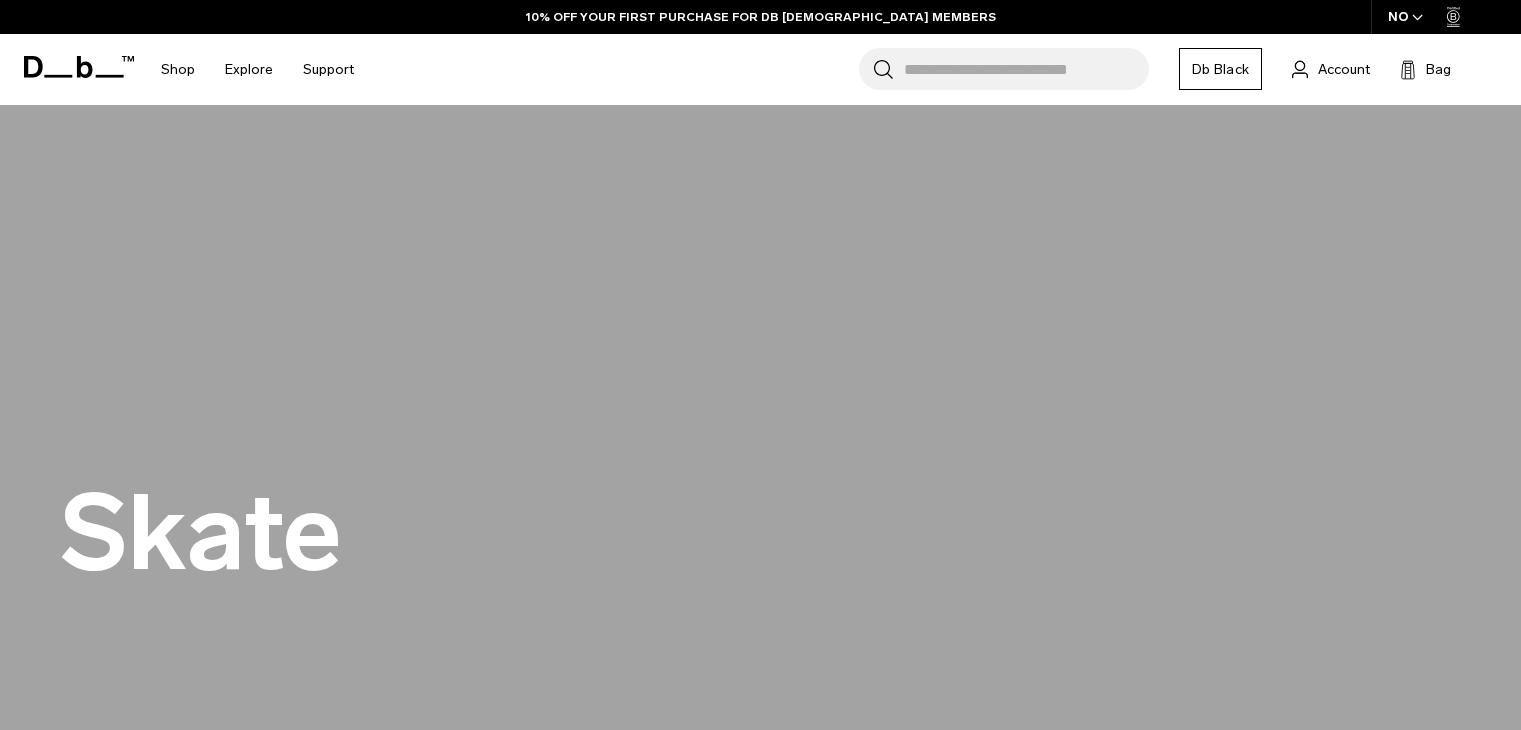 scroll, scrollTop: 2100, scrollLeft: 0, axis: vertical 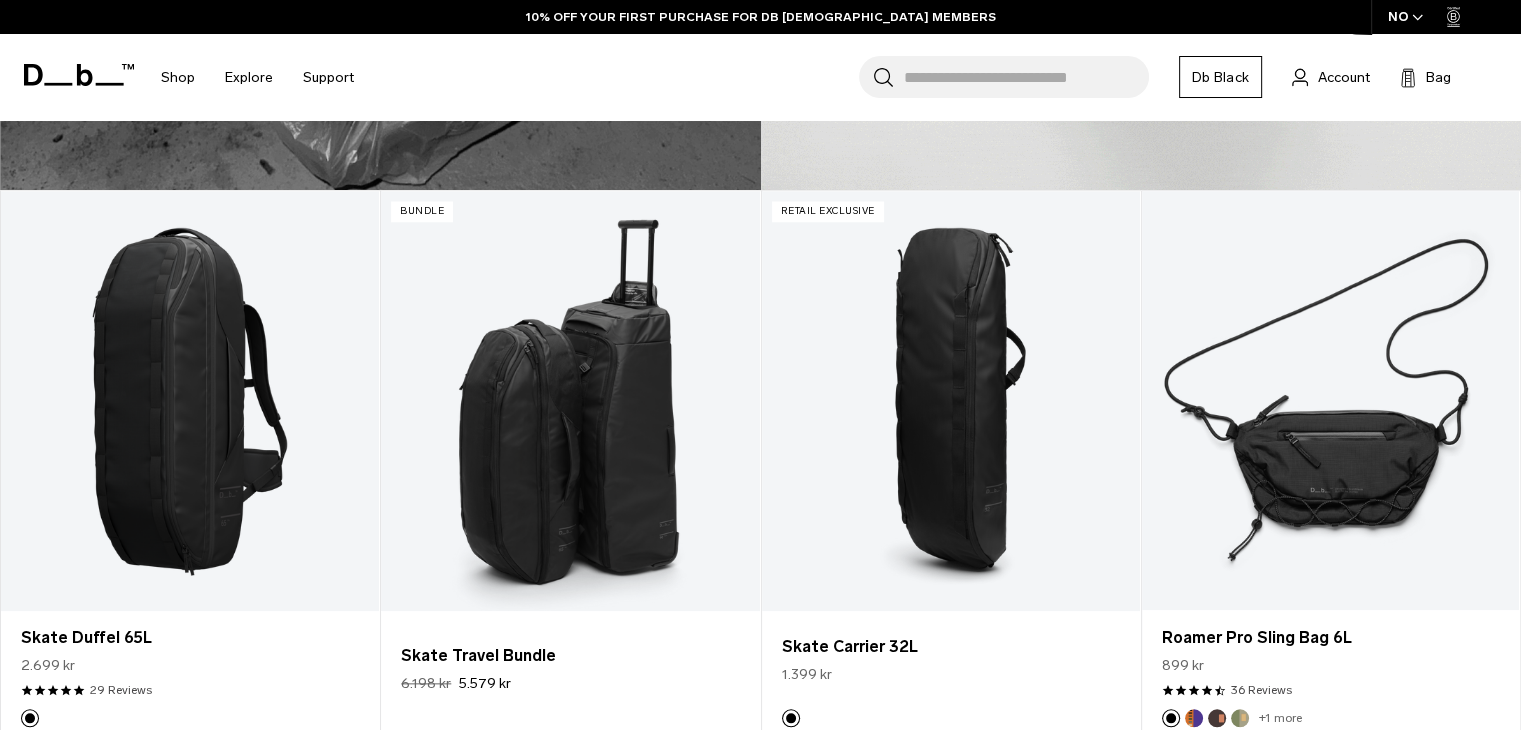 click on "Db Black" at bounding box center (1220, 77) 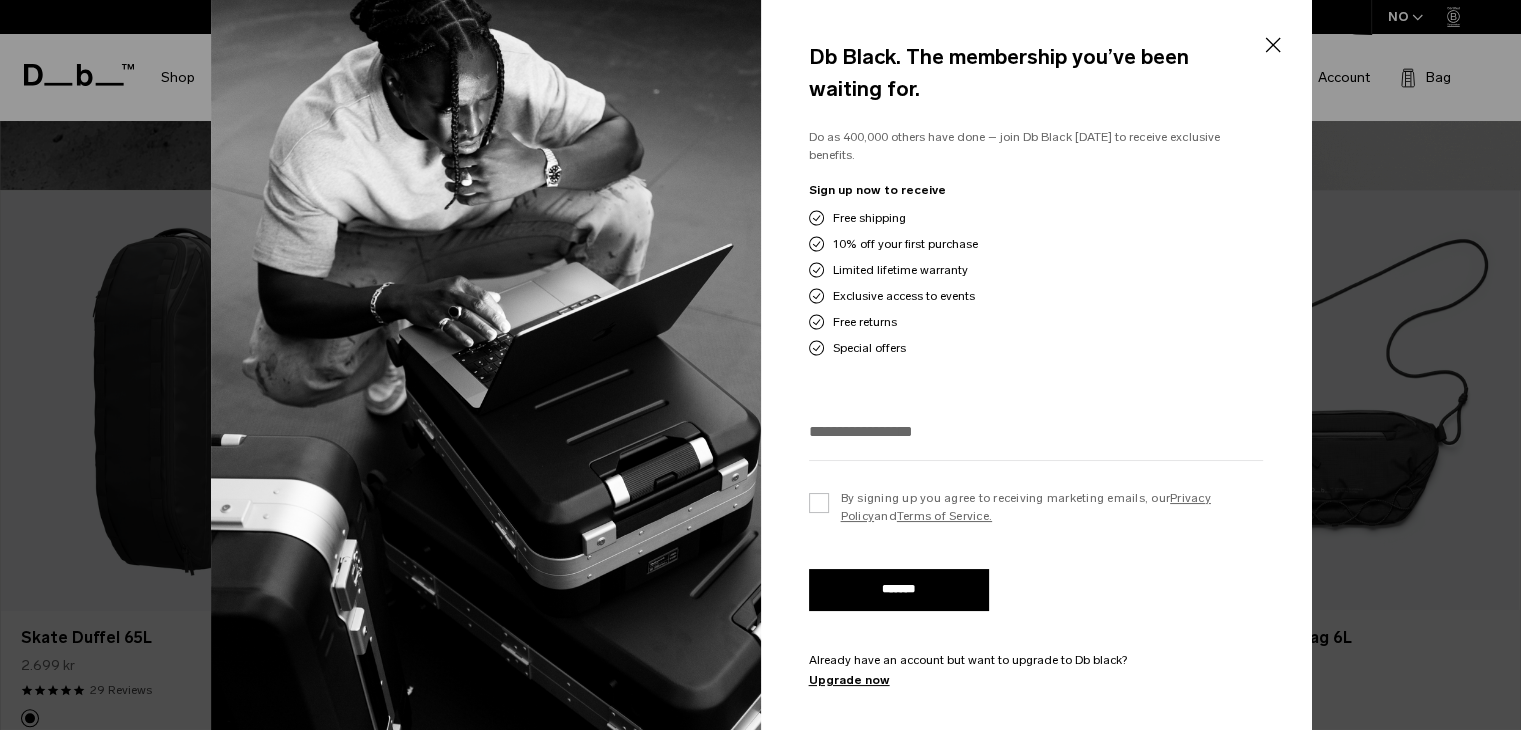 click on "Close" at bounding box center (1272, 45) 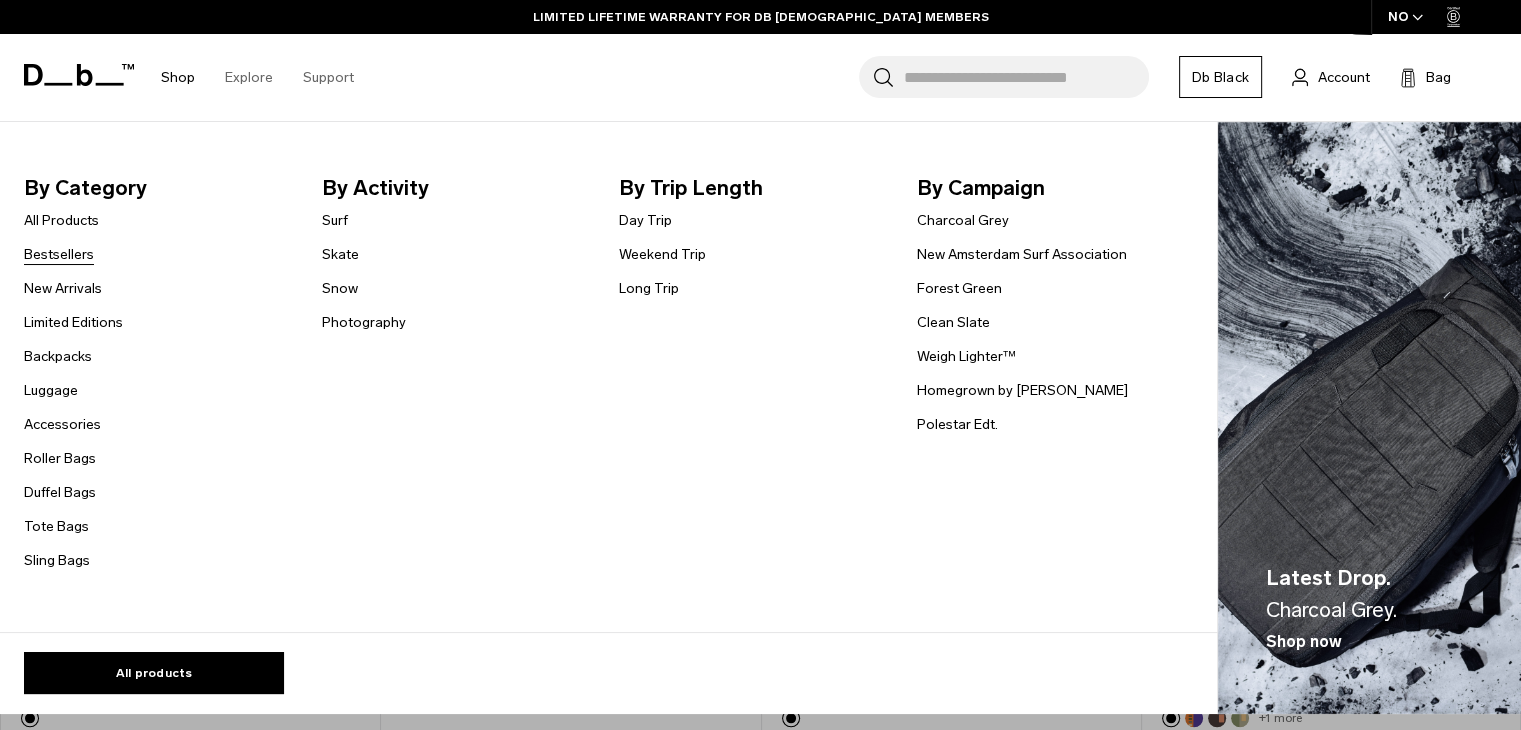 click on "Bestsellers" at bounding box center [59, 254] 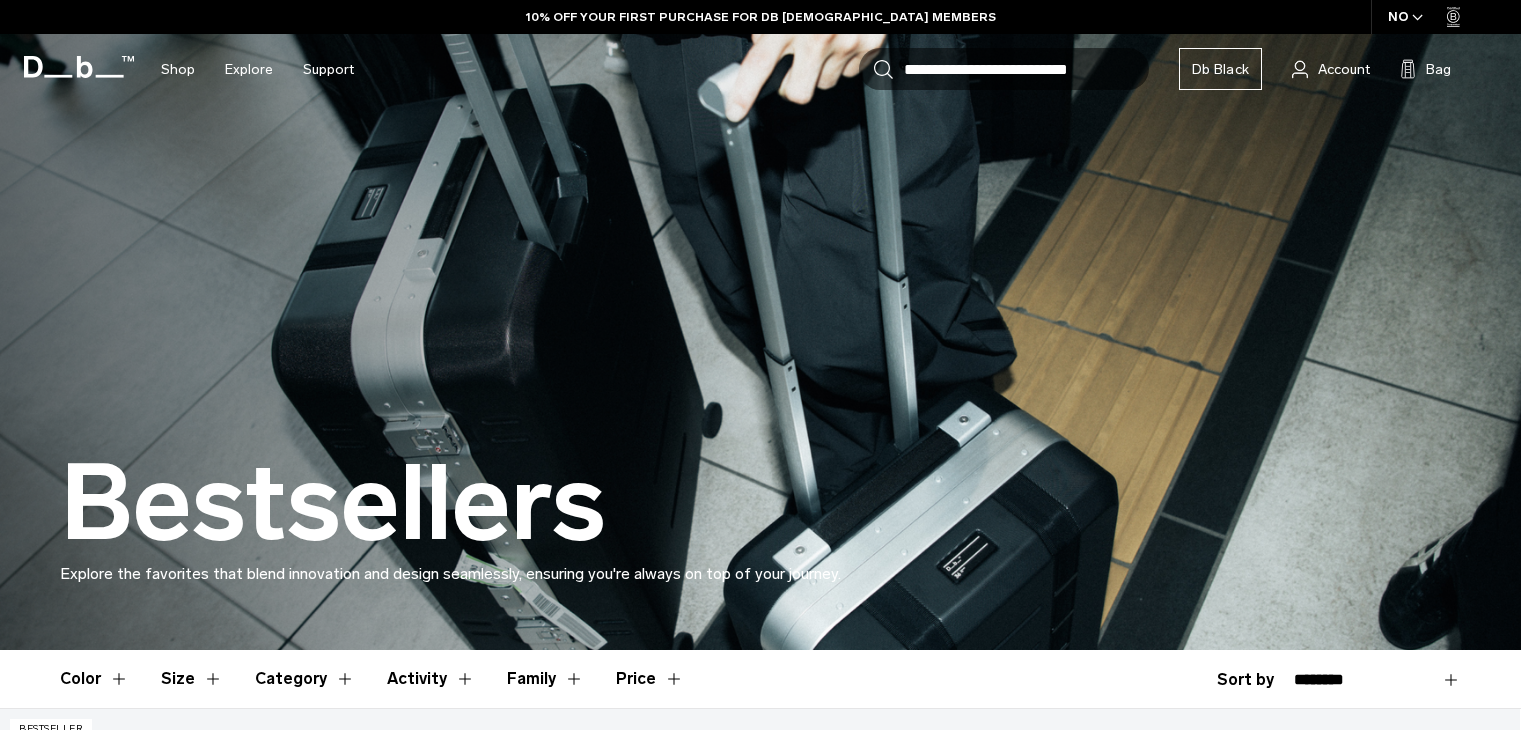 scroll, scrollTop: 500, scrollLeft: 0, axis: vertical 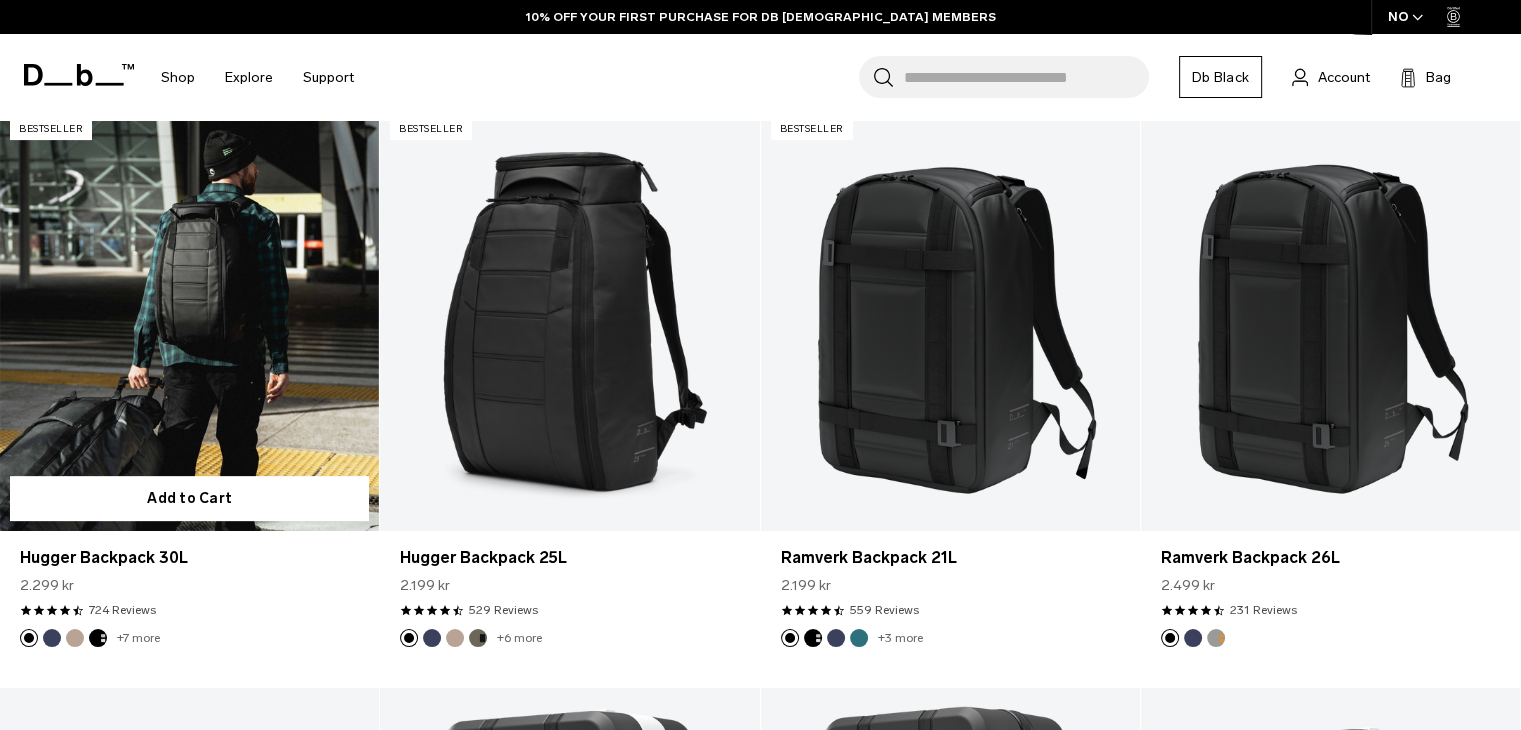 click at bounding box center (189, 319) 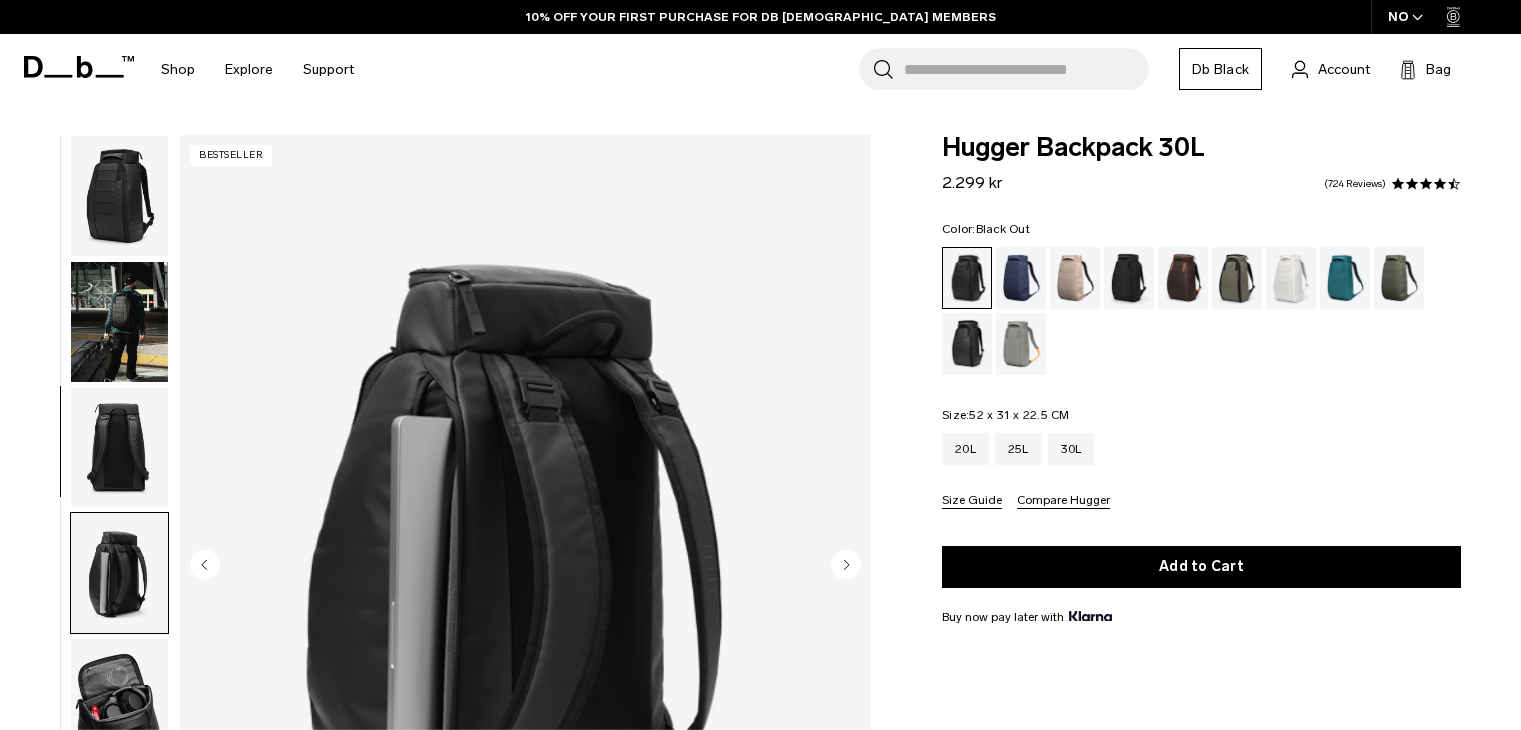 scroll, scrollTop: 0, scrollLeft: 0, axis: both 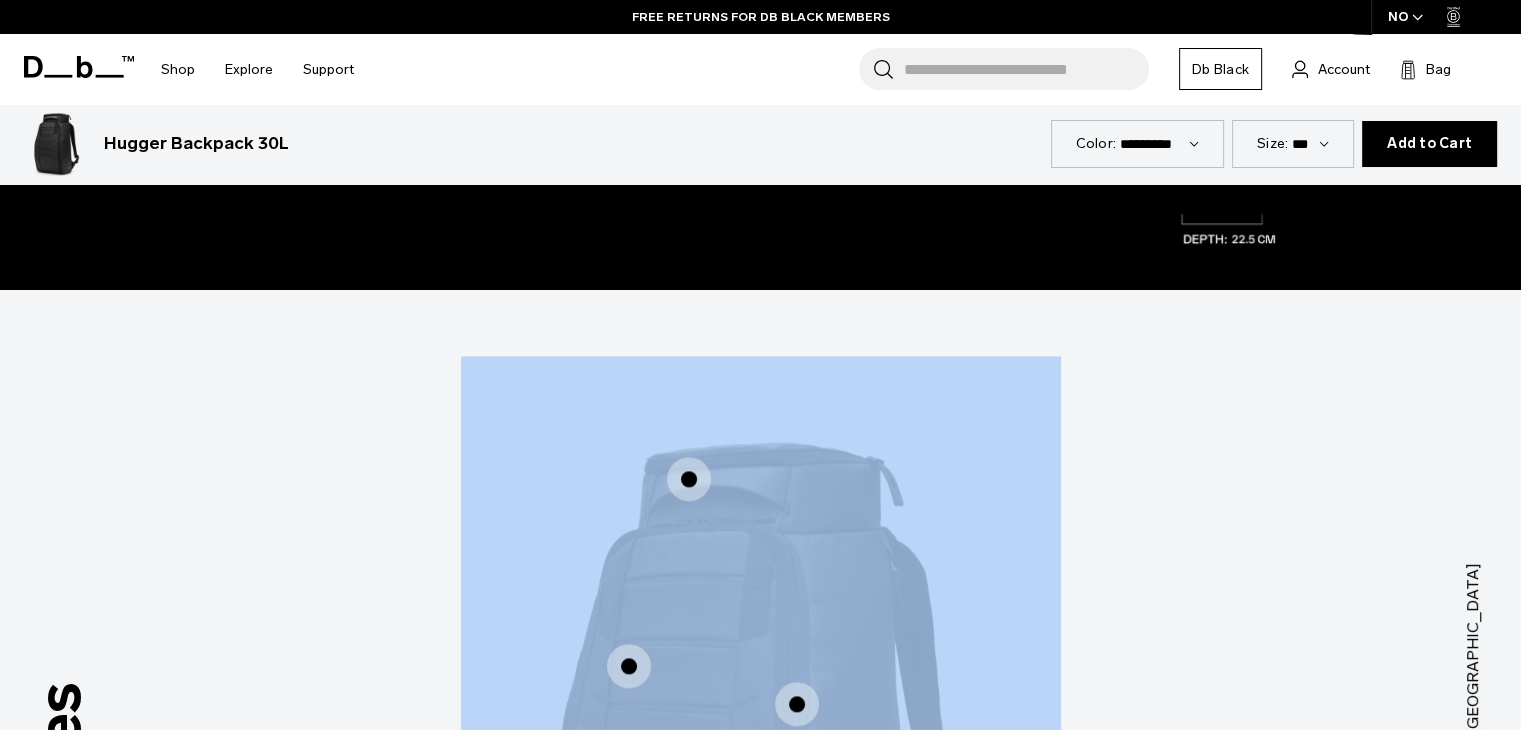 drag, startPoint x: 689, startPoint y: 485, endPoint x: 723, endPoint y: 486, distance: 34.0147 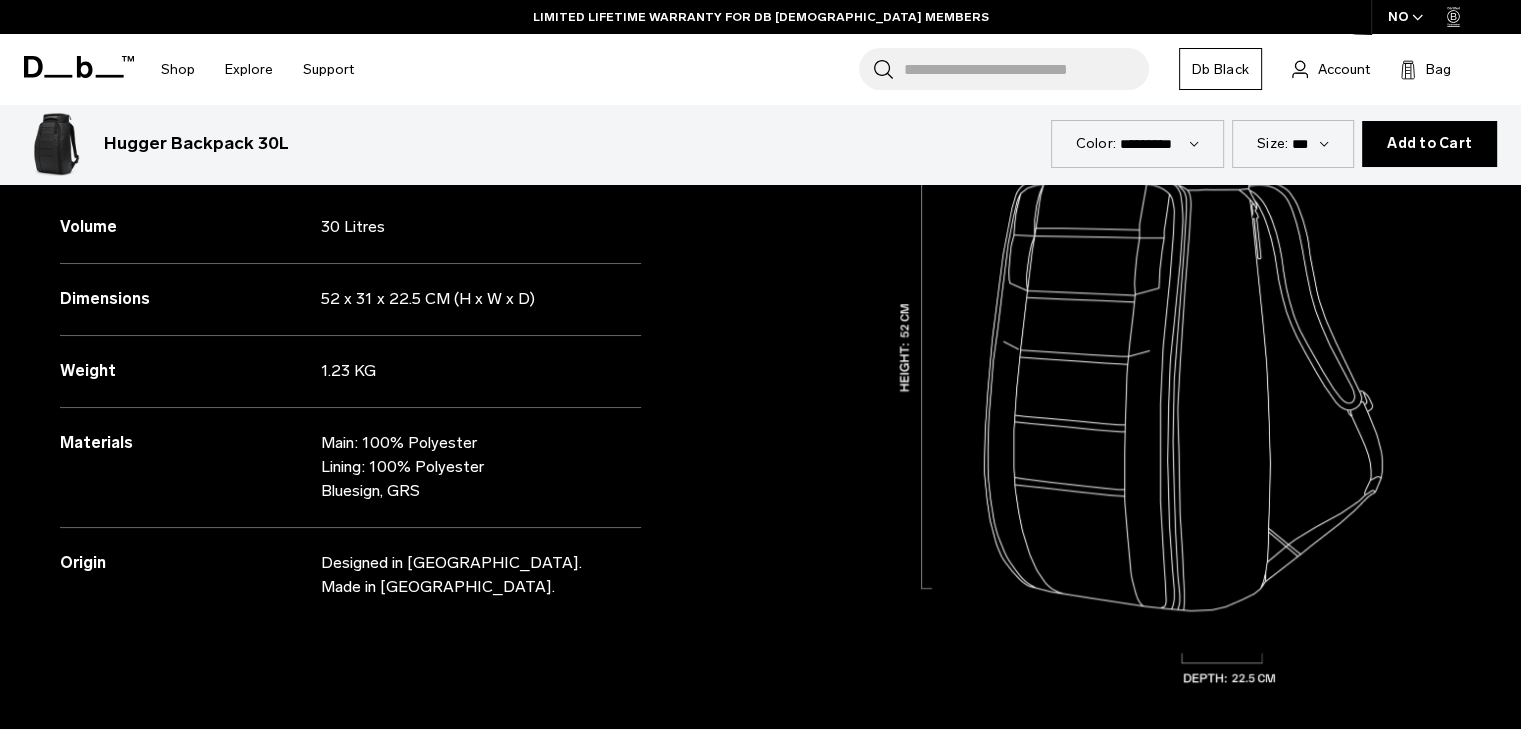 scroll, scrollTop: 1600, scrollLeft: 0, axis: vertical 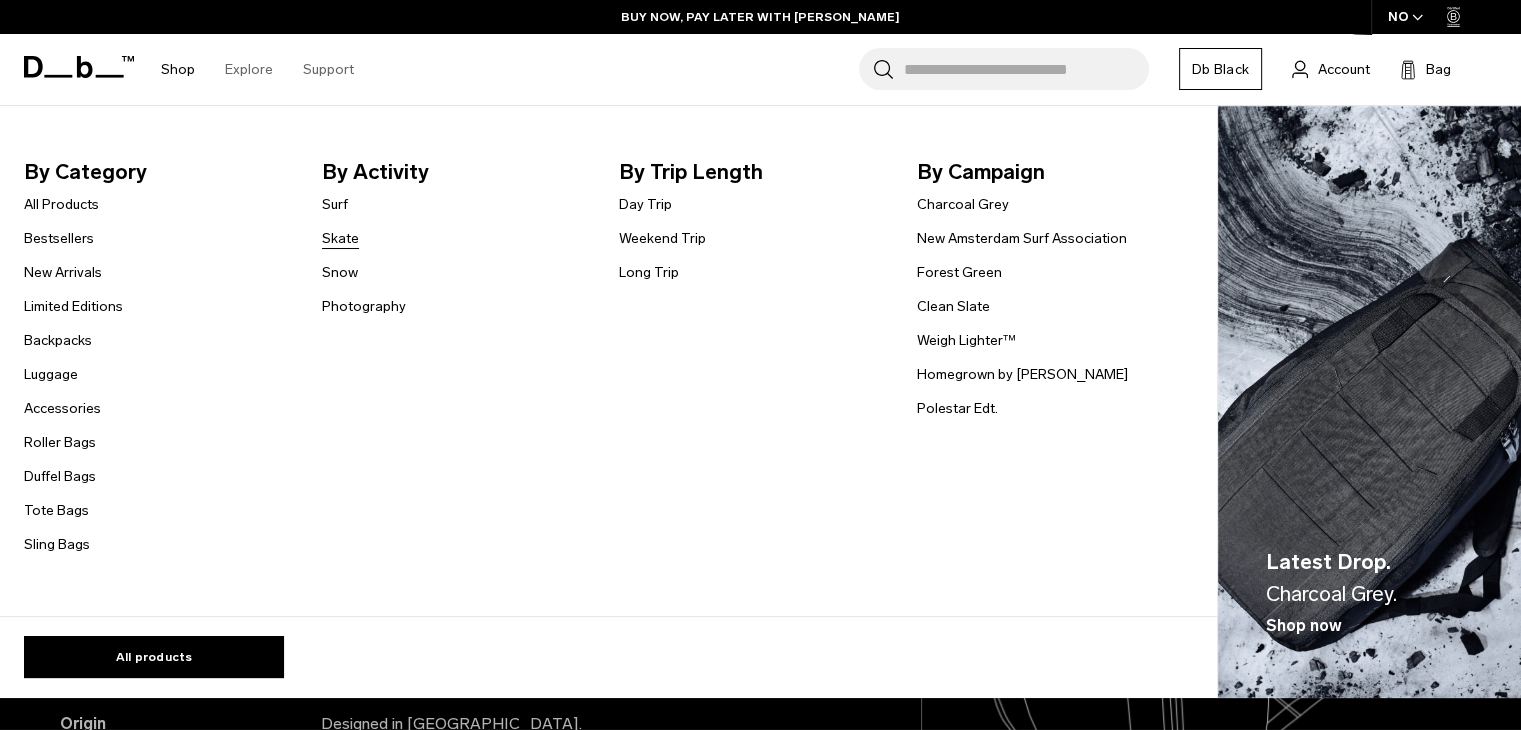click on "Skate" at bounding box center (340, 238) 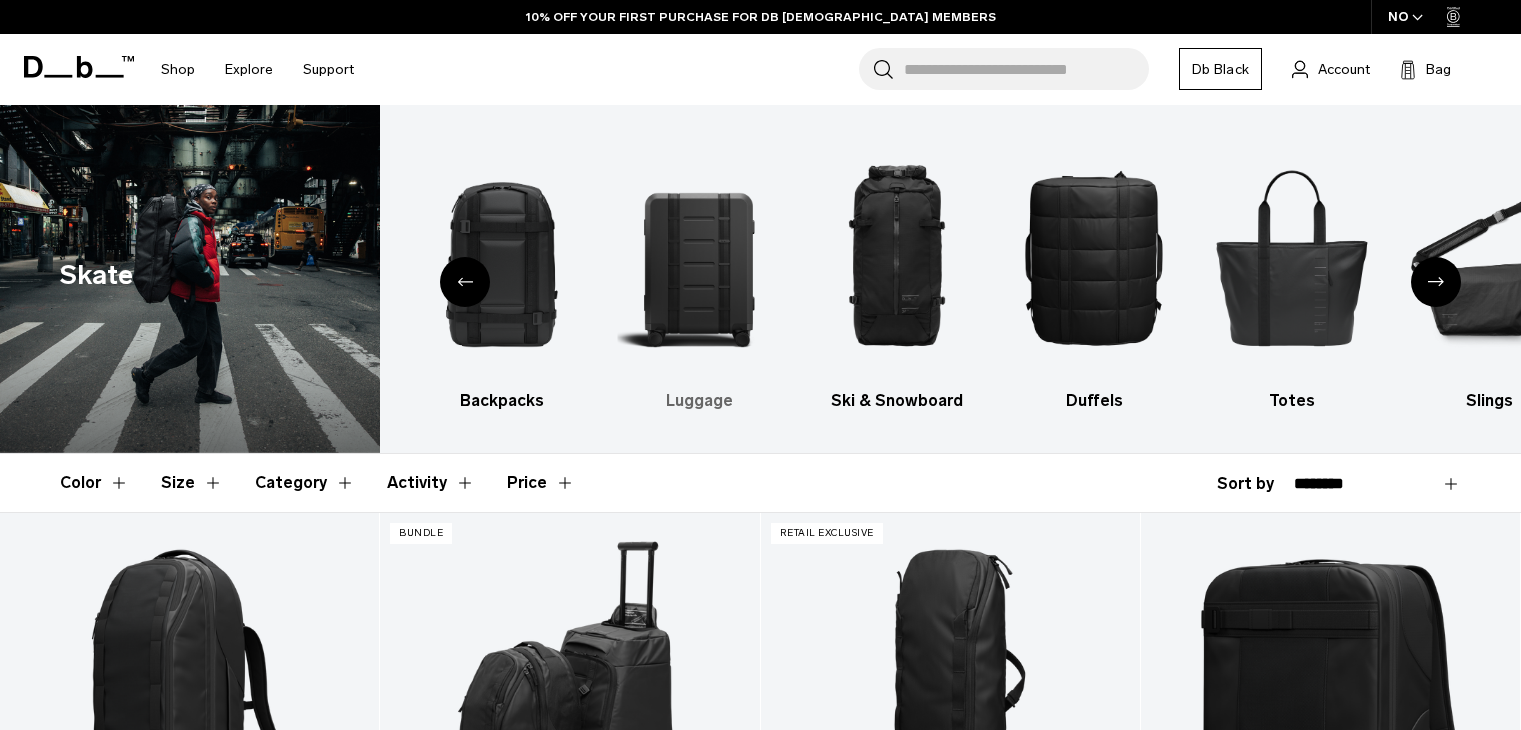 scroll, scrollTop: 0, scrollLeft: 0, axis: both 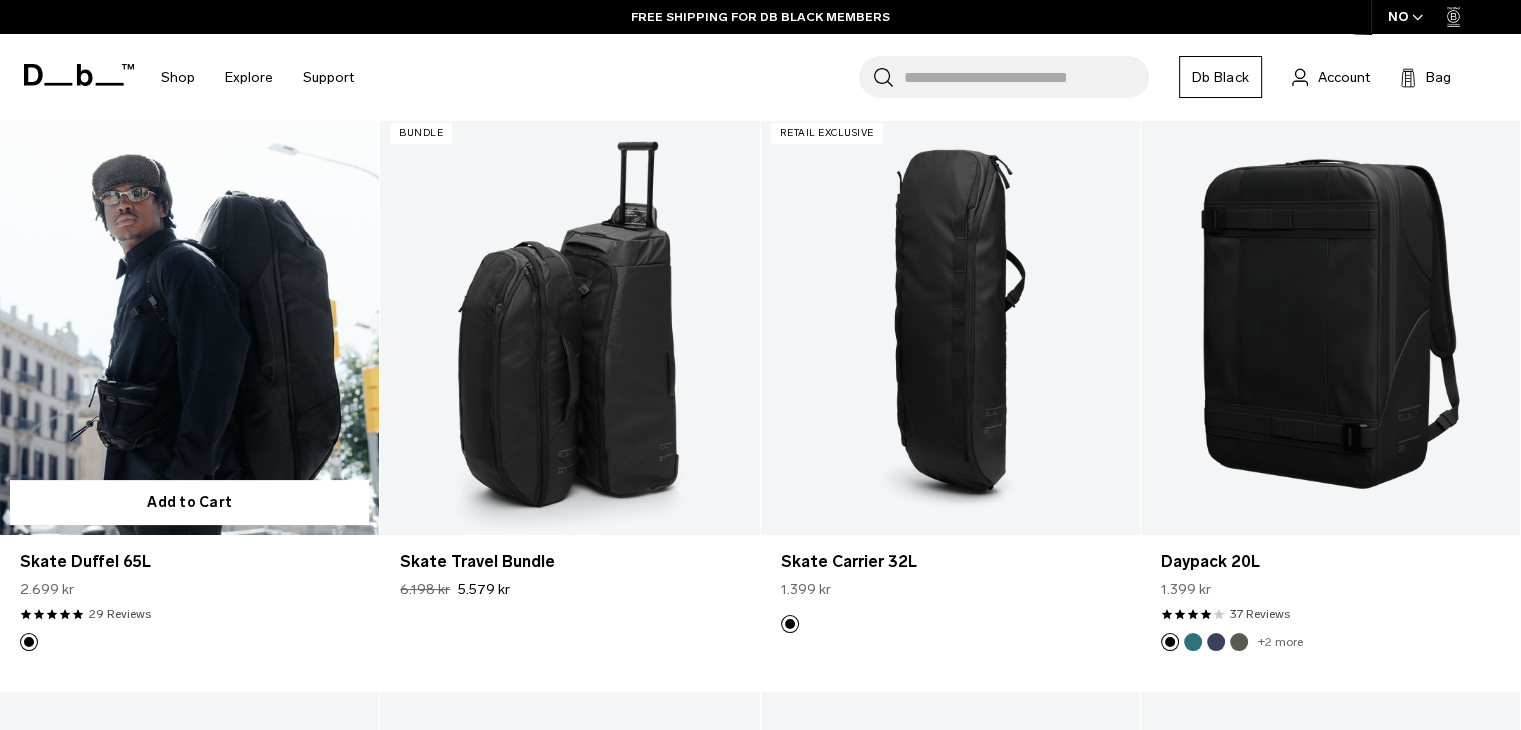 click at bounding box center [189, 323] 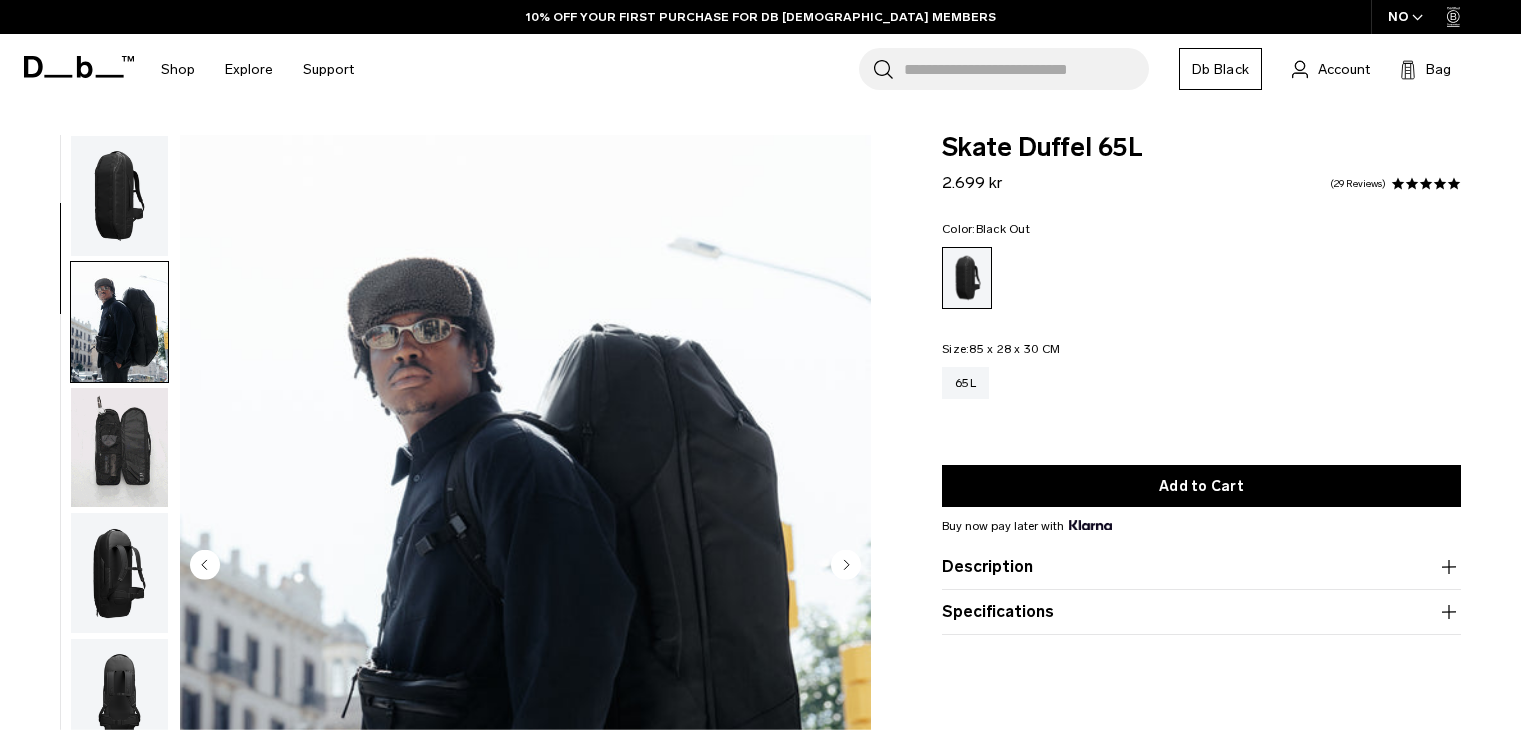 scroll, scrollTop: 0, scrollLeft: 0, axis: both 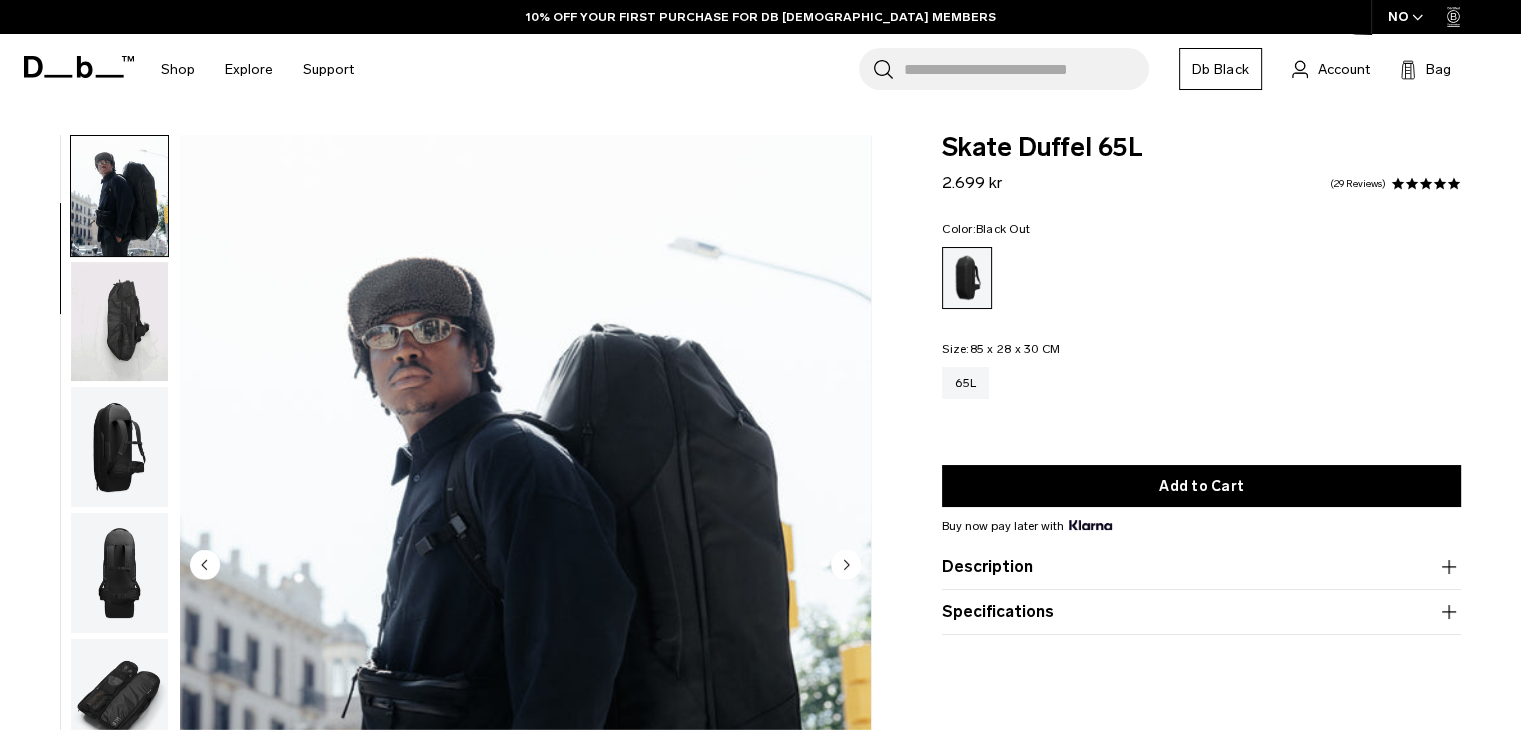 click at bounding box center [119, 322] 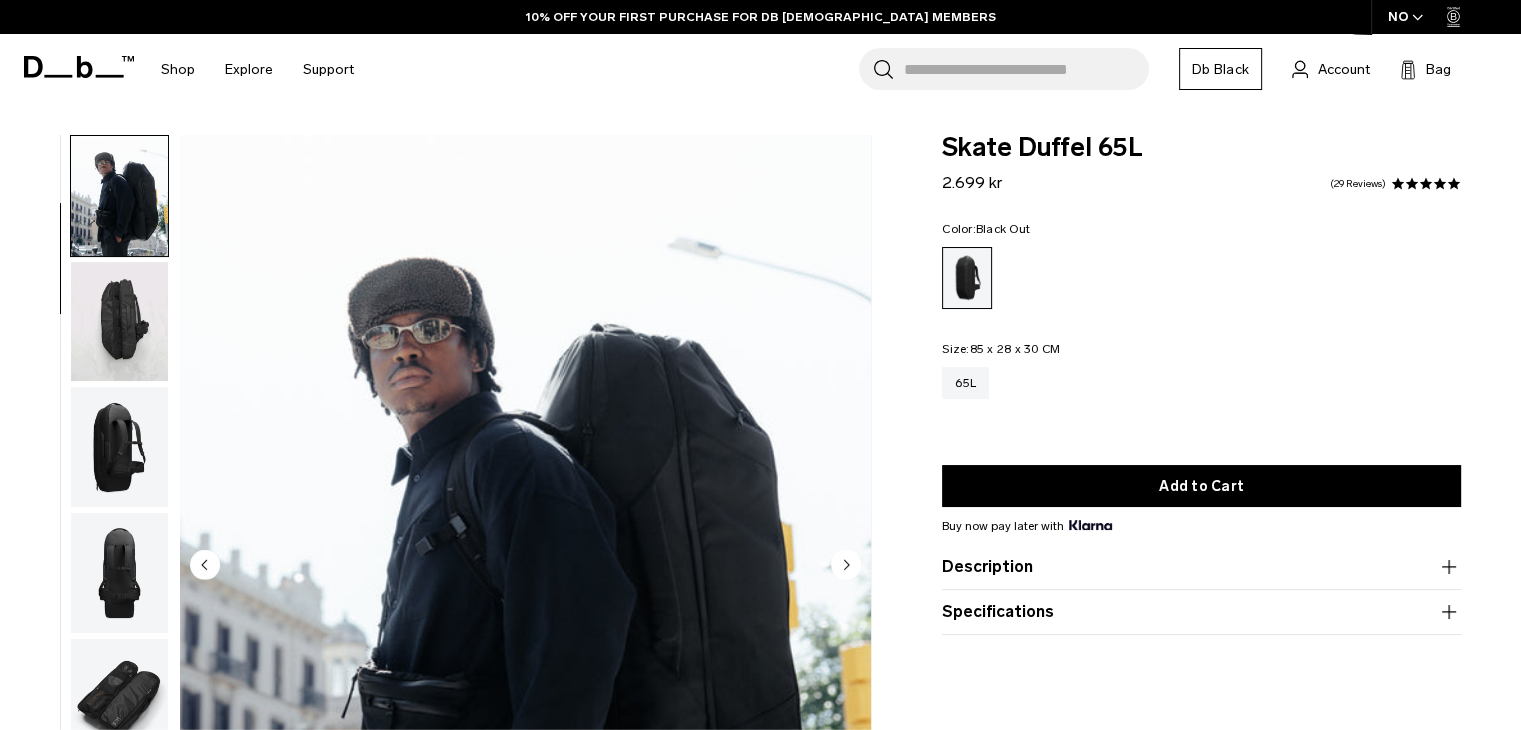 scroll, scrollTop: 0, scrollLeft: 0, axis: both 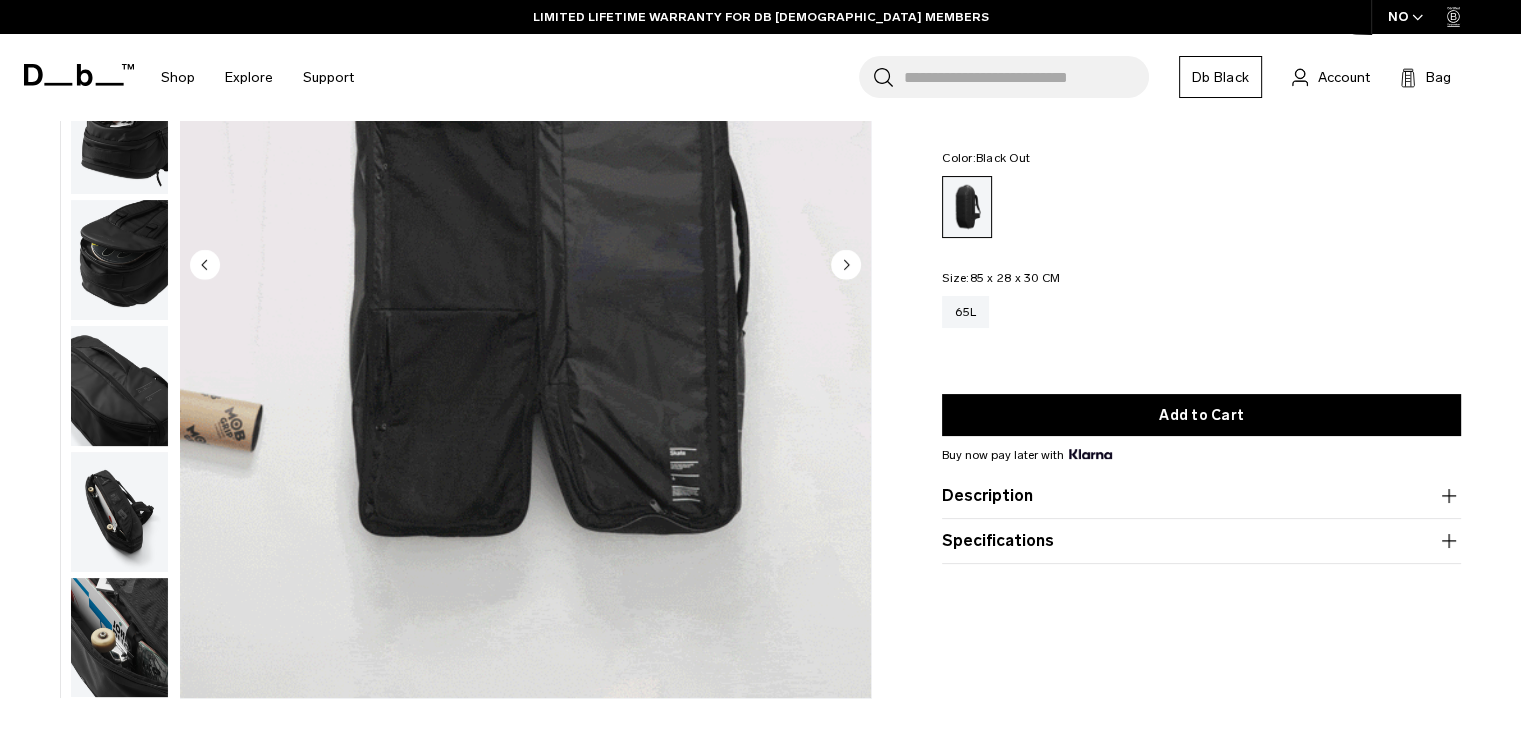 click at bounding box center [119, 512] 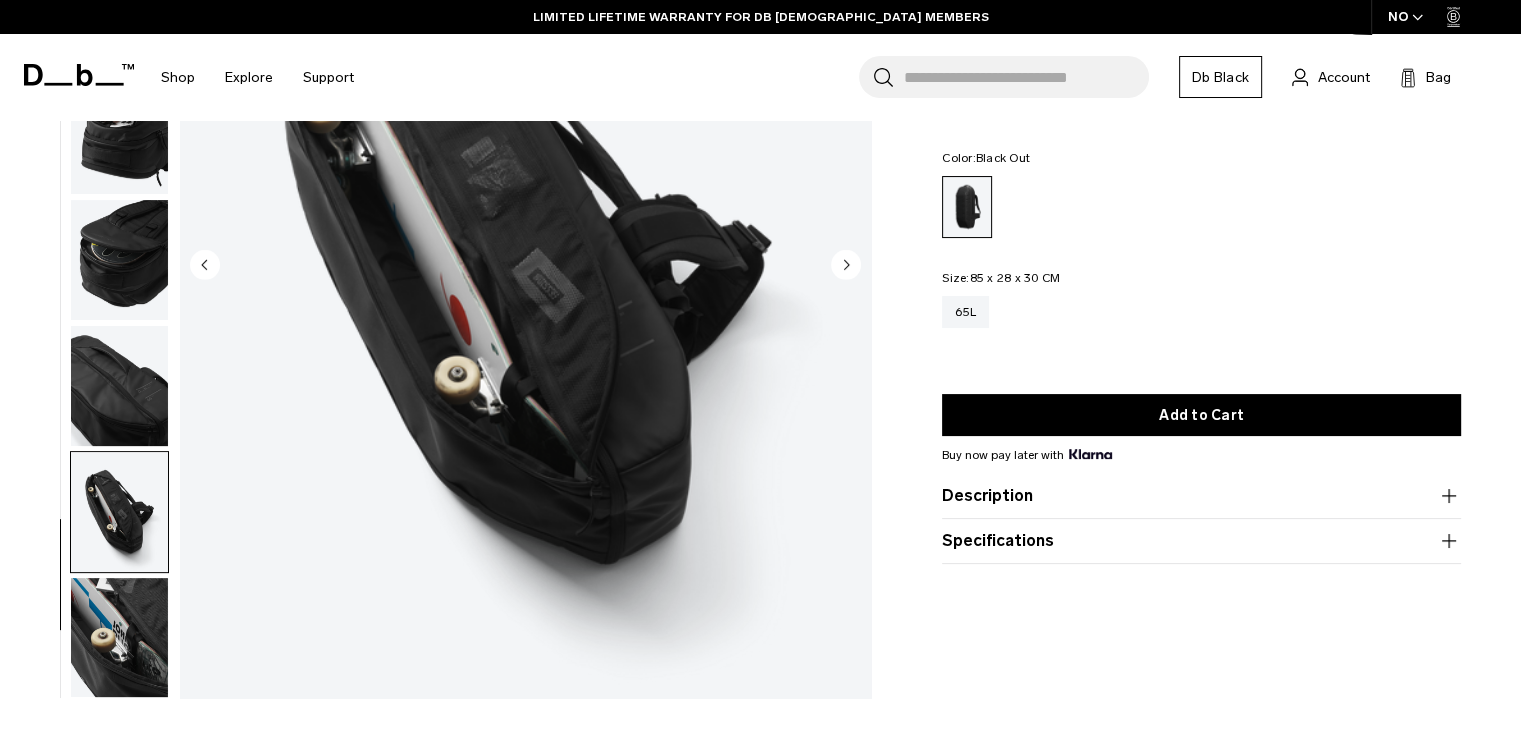 click at bounding box center (119, 638) 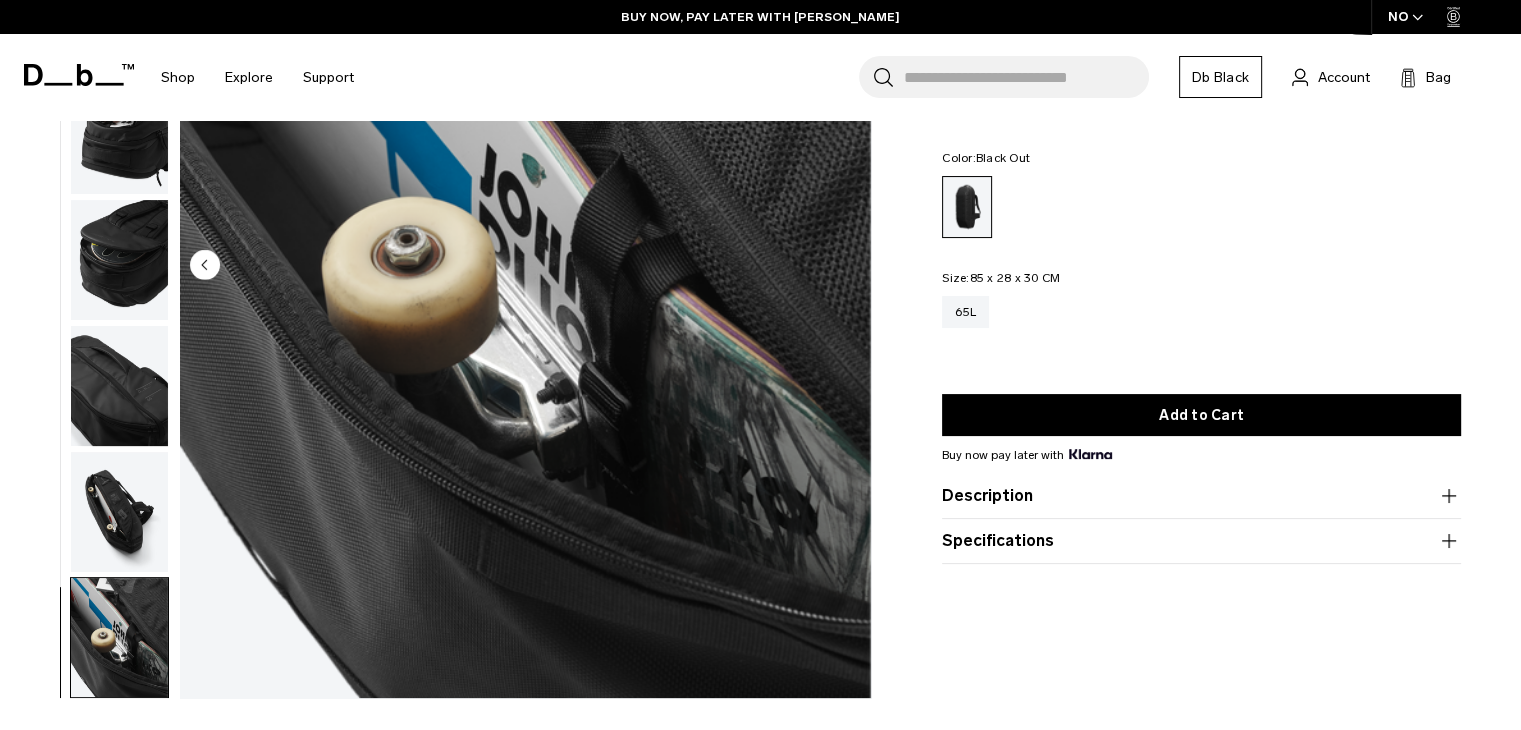 click at bounding box center [119, 512] 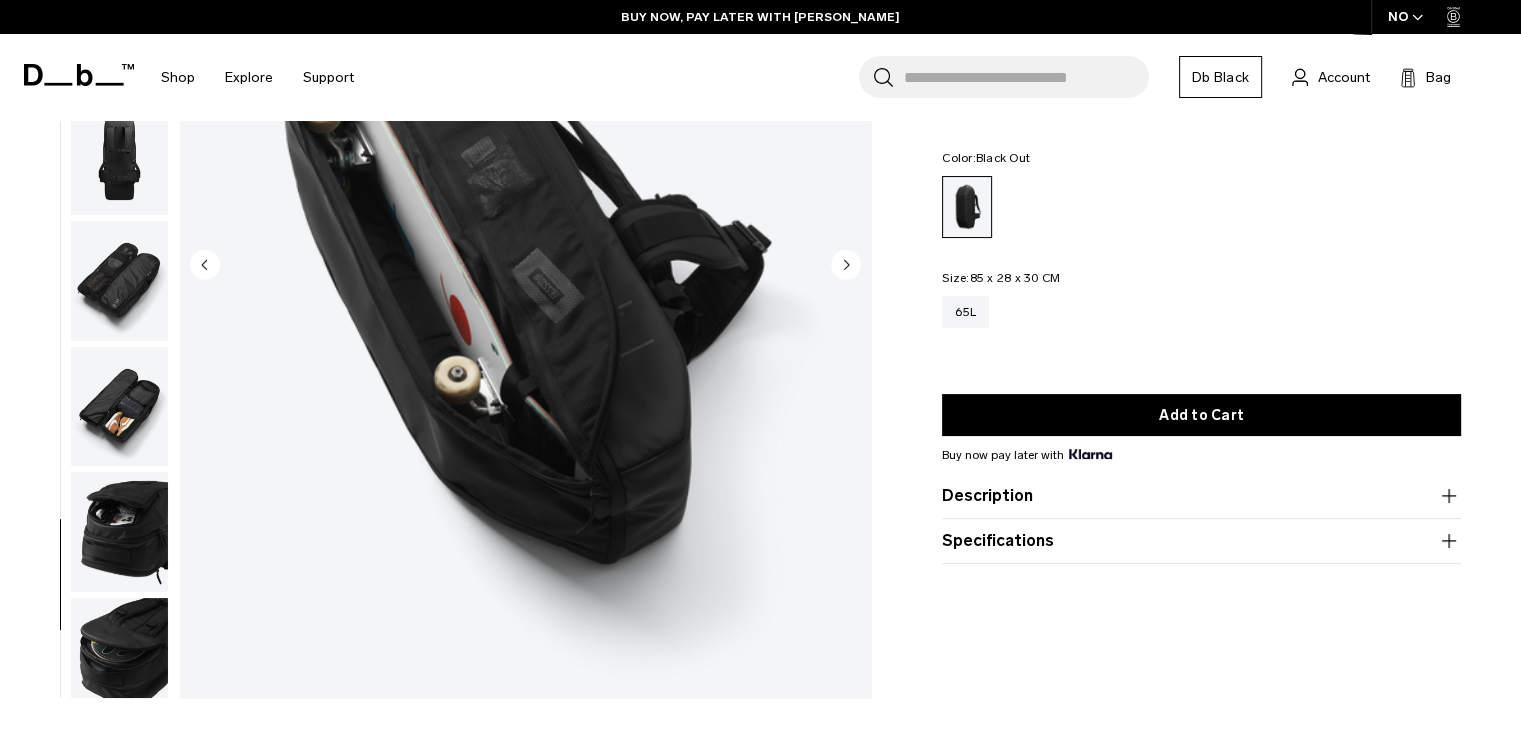 scroll, scrollTop: 0, scrollLeft: 0, axis: both 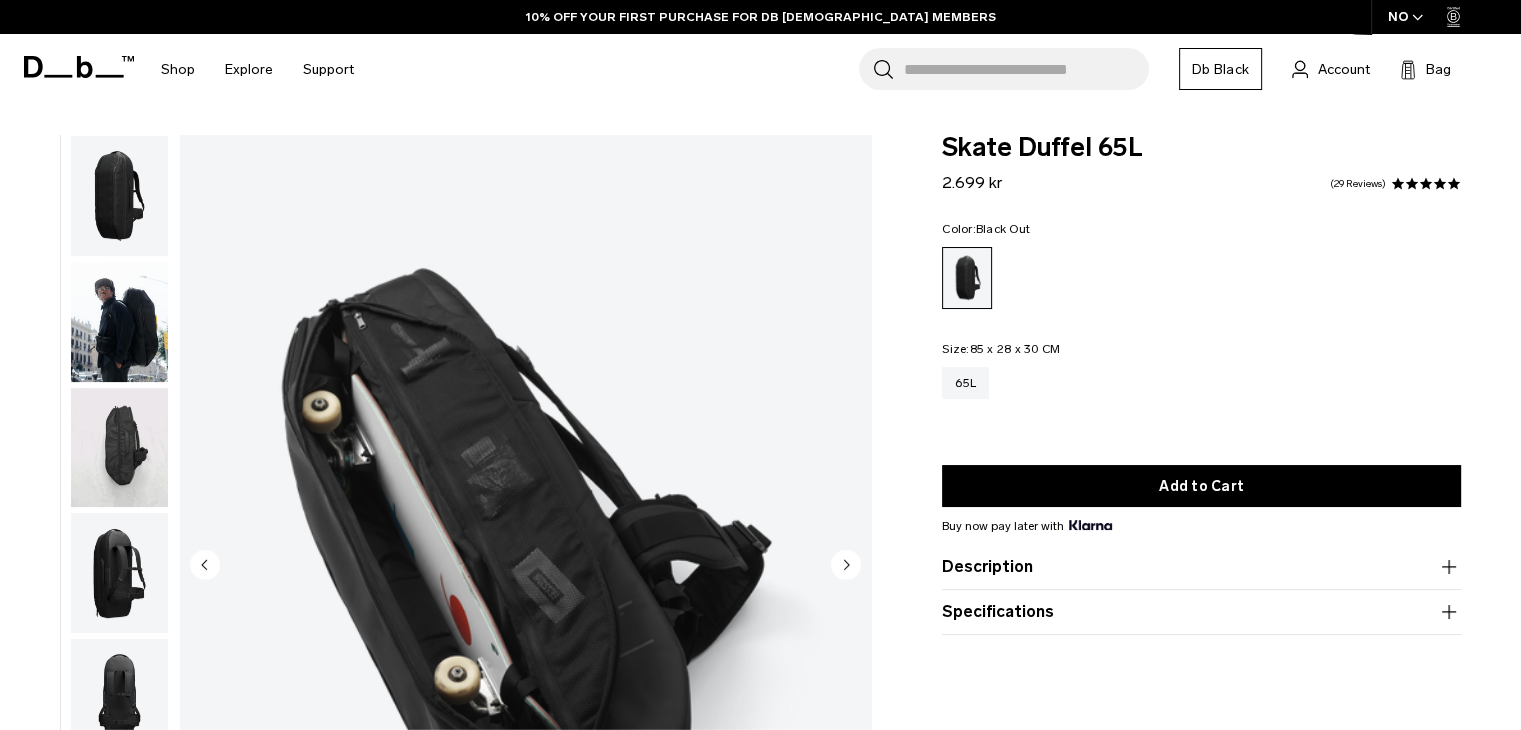 click at bounding box center [119, 573] 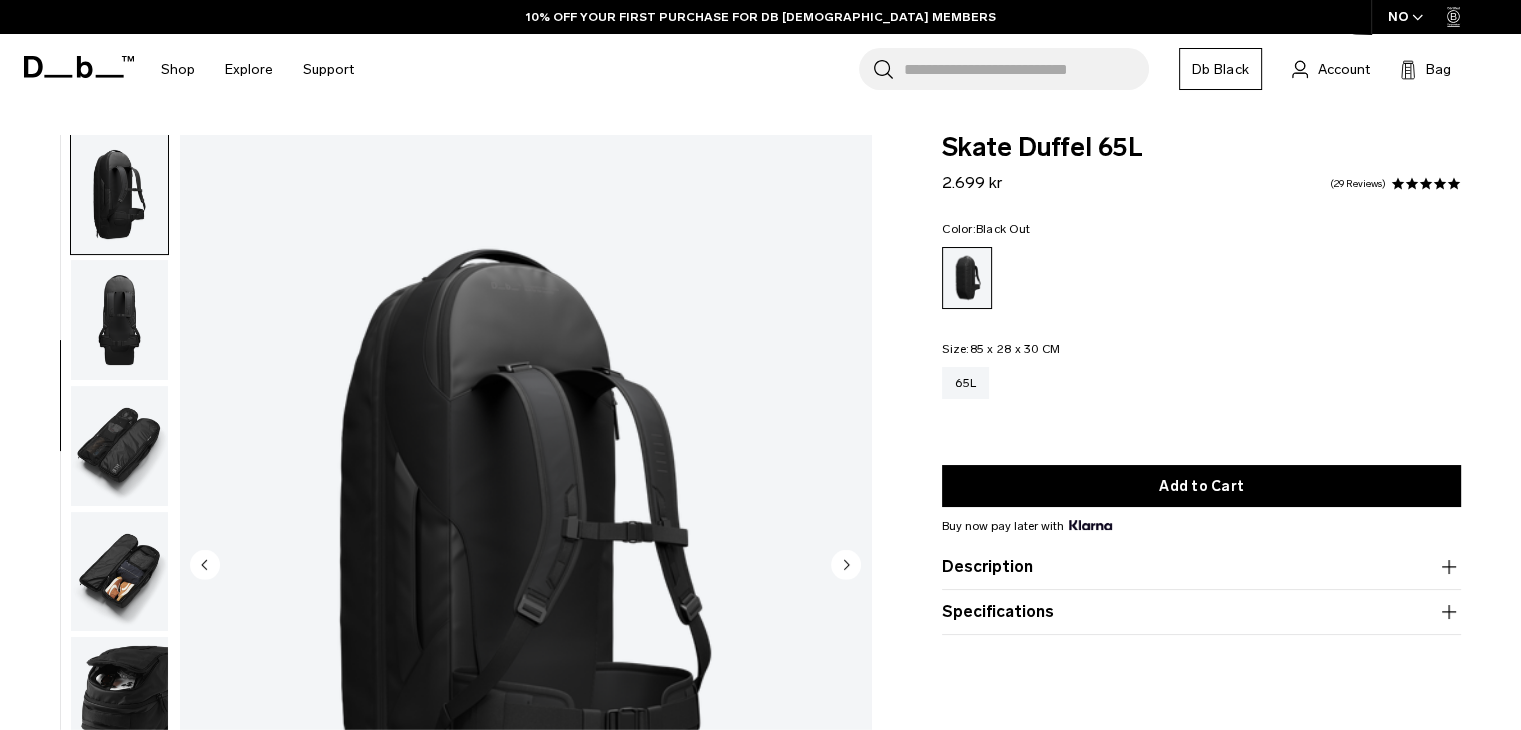 scroll, scrollTop: 278, scrollLeft: 0, axis: vertical 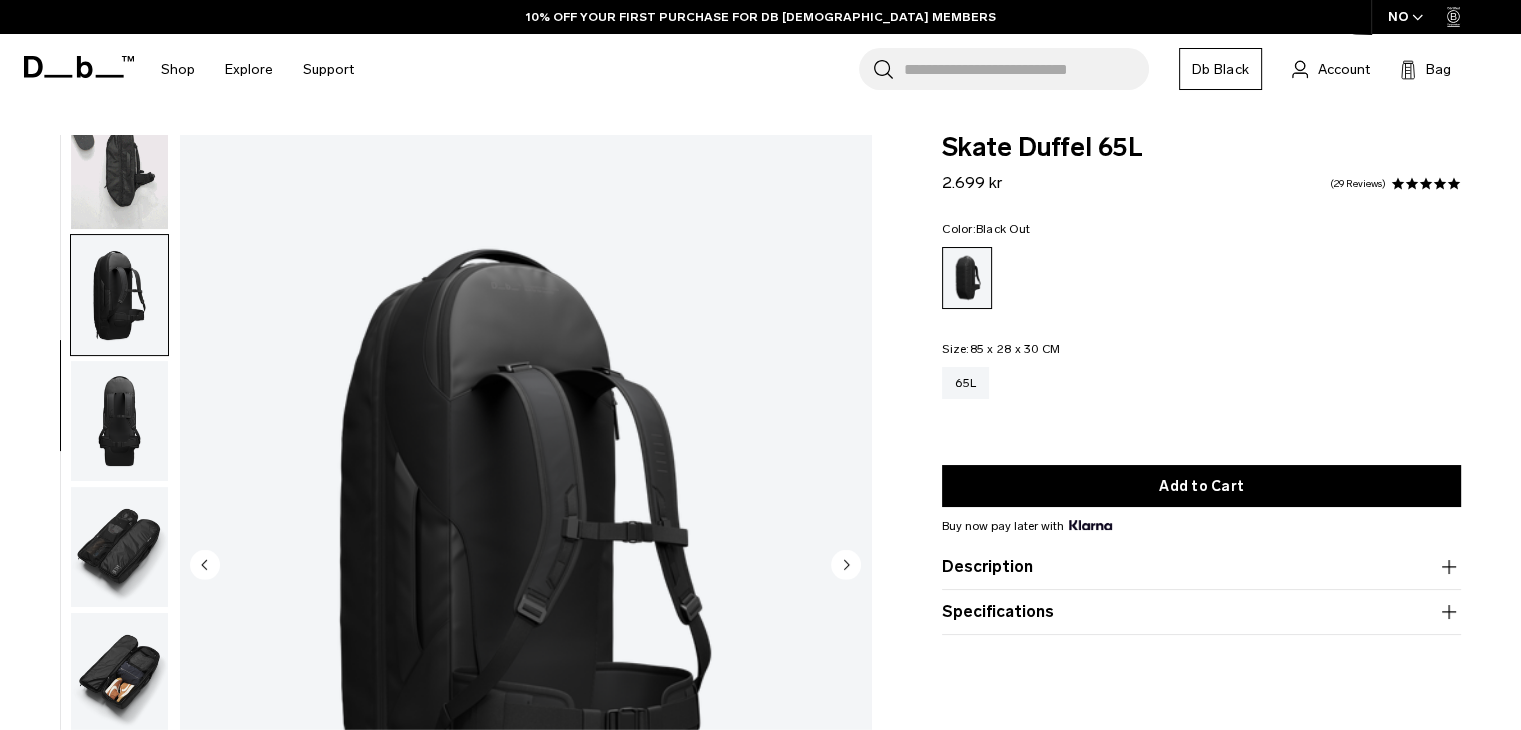 click at bounding box center (119, 421) 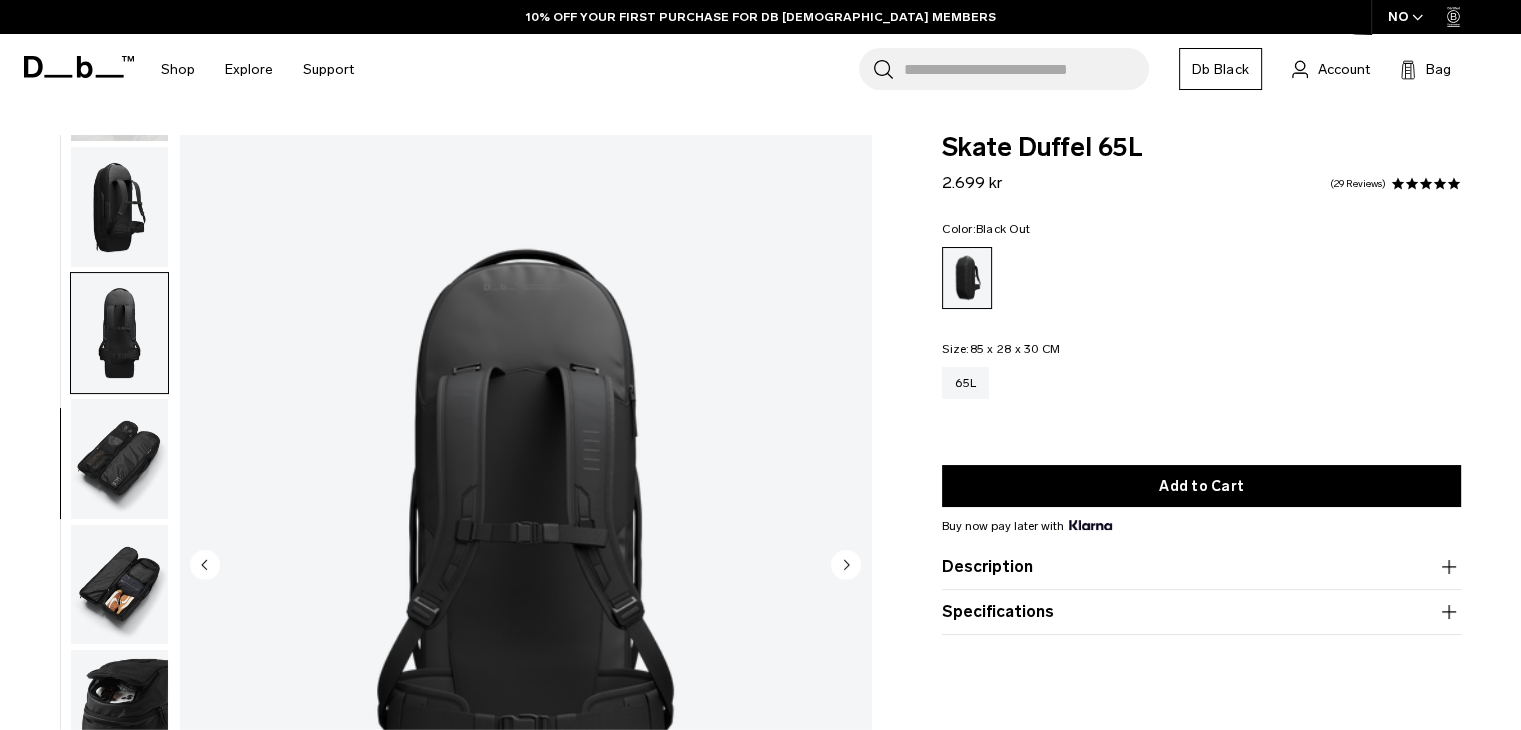 scroll, scrollTop: 0, scrollLeft: 0, axis: both 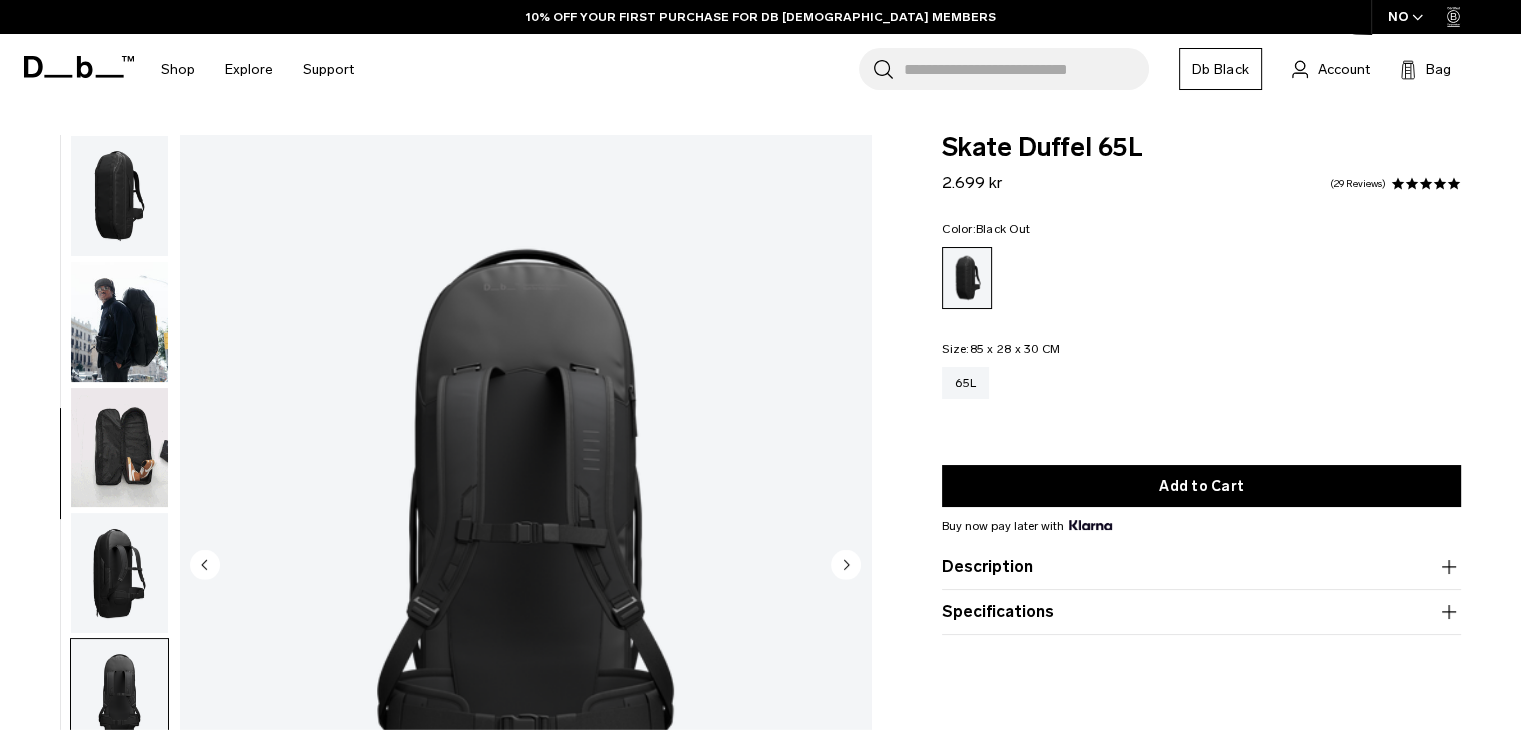 click at bounding box center [119, 448] 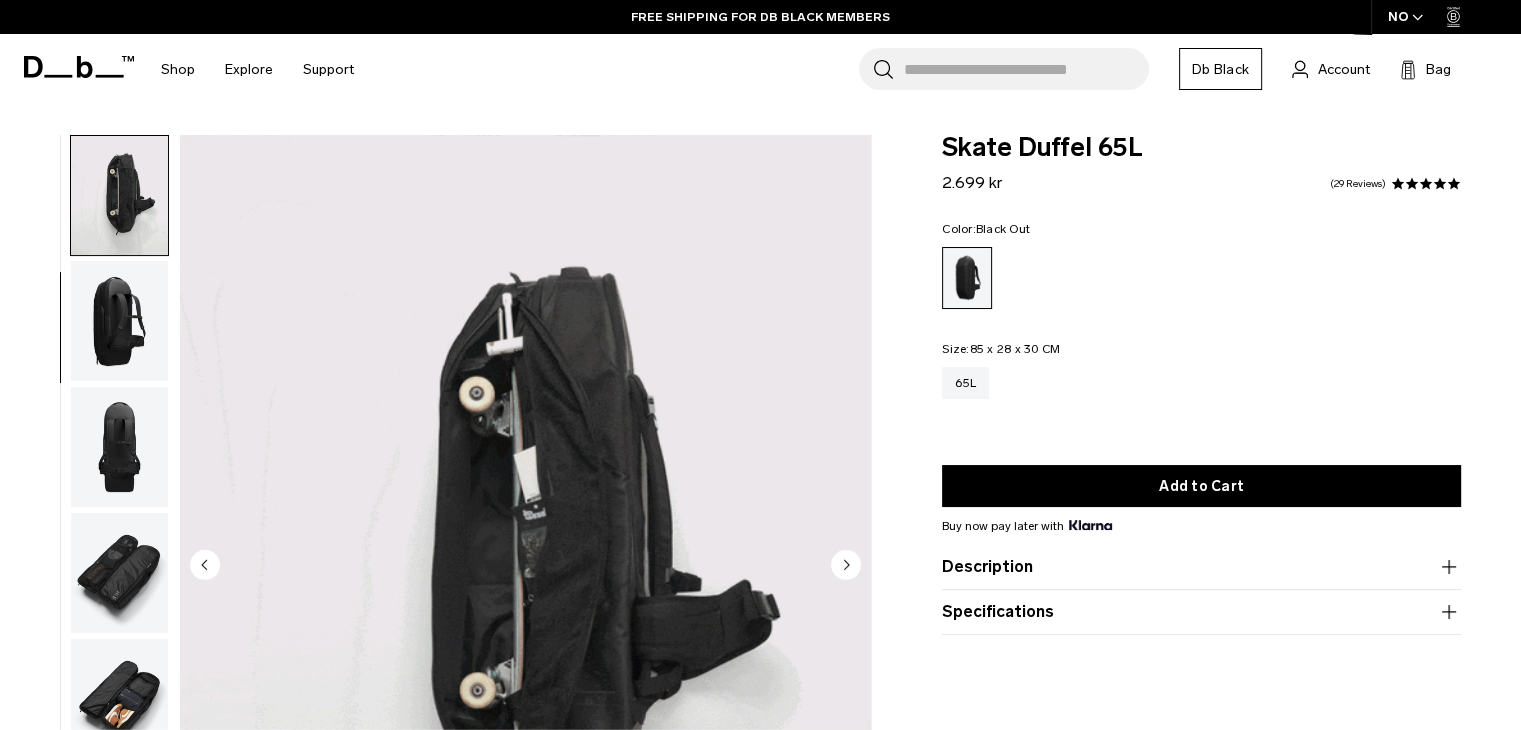 scroll, scrollTop: 0, scrollLeft: 0, axis: both 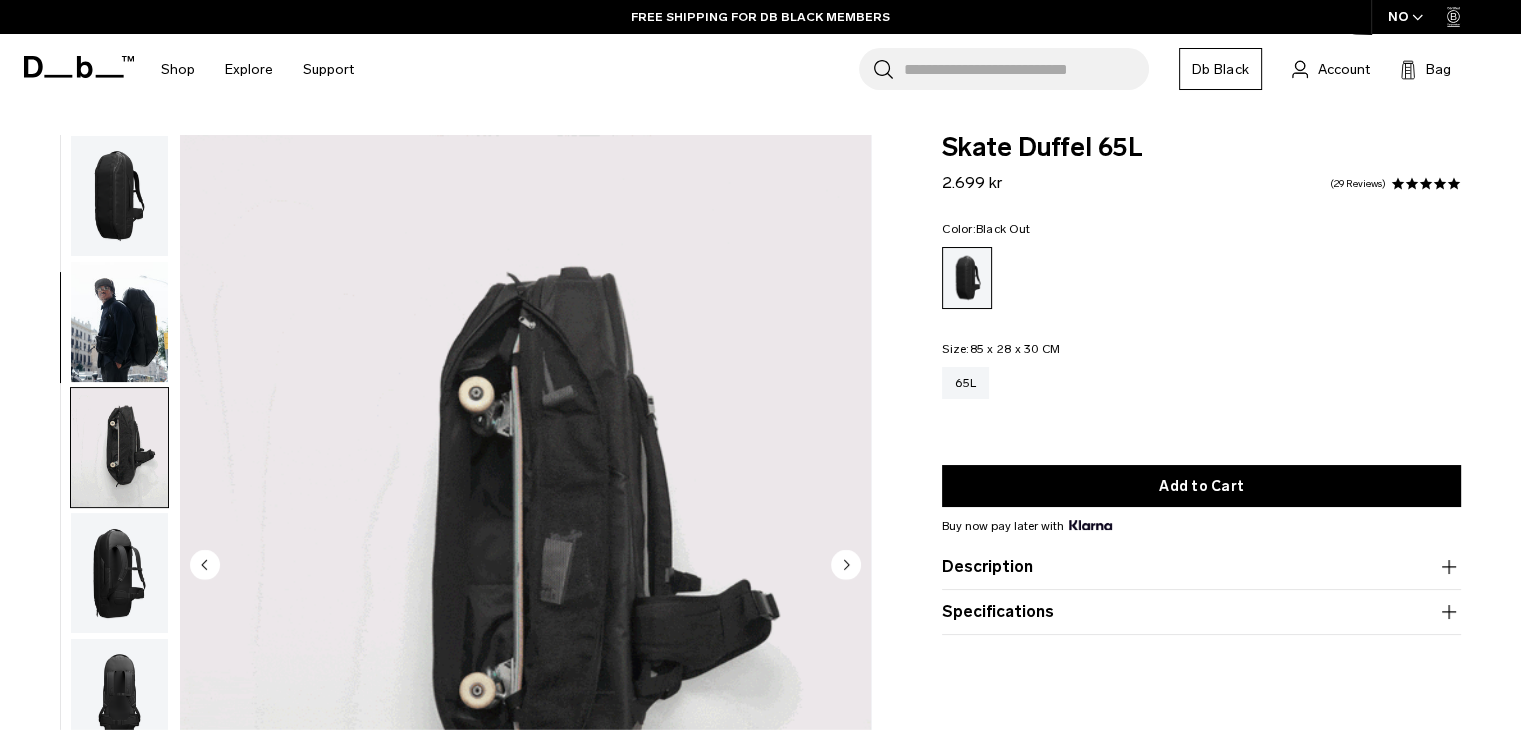 click at bounding box center (119, 448) 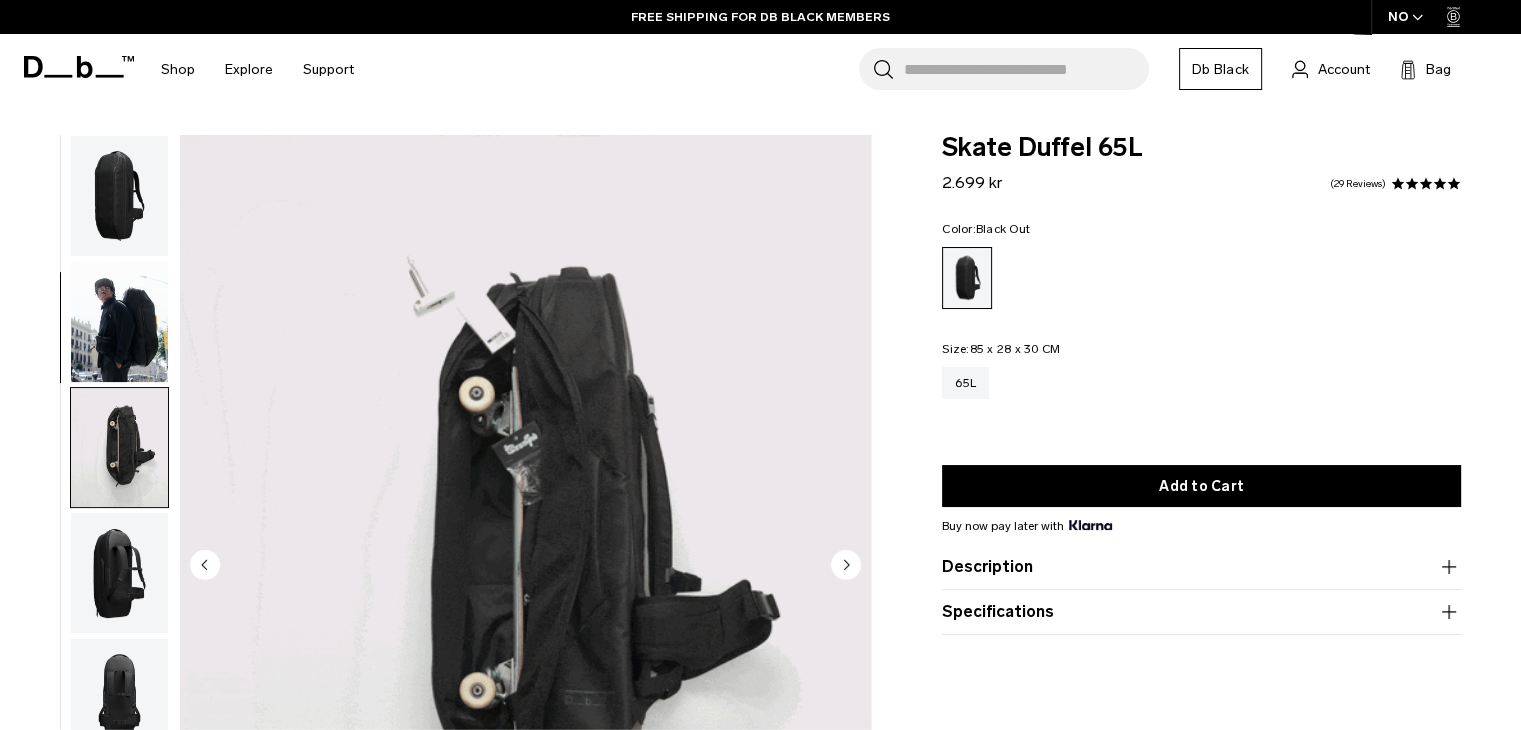 click at bounding box center [119, 322] 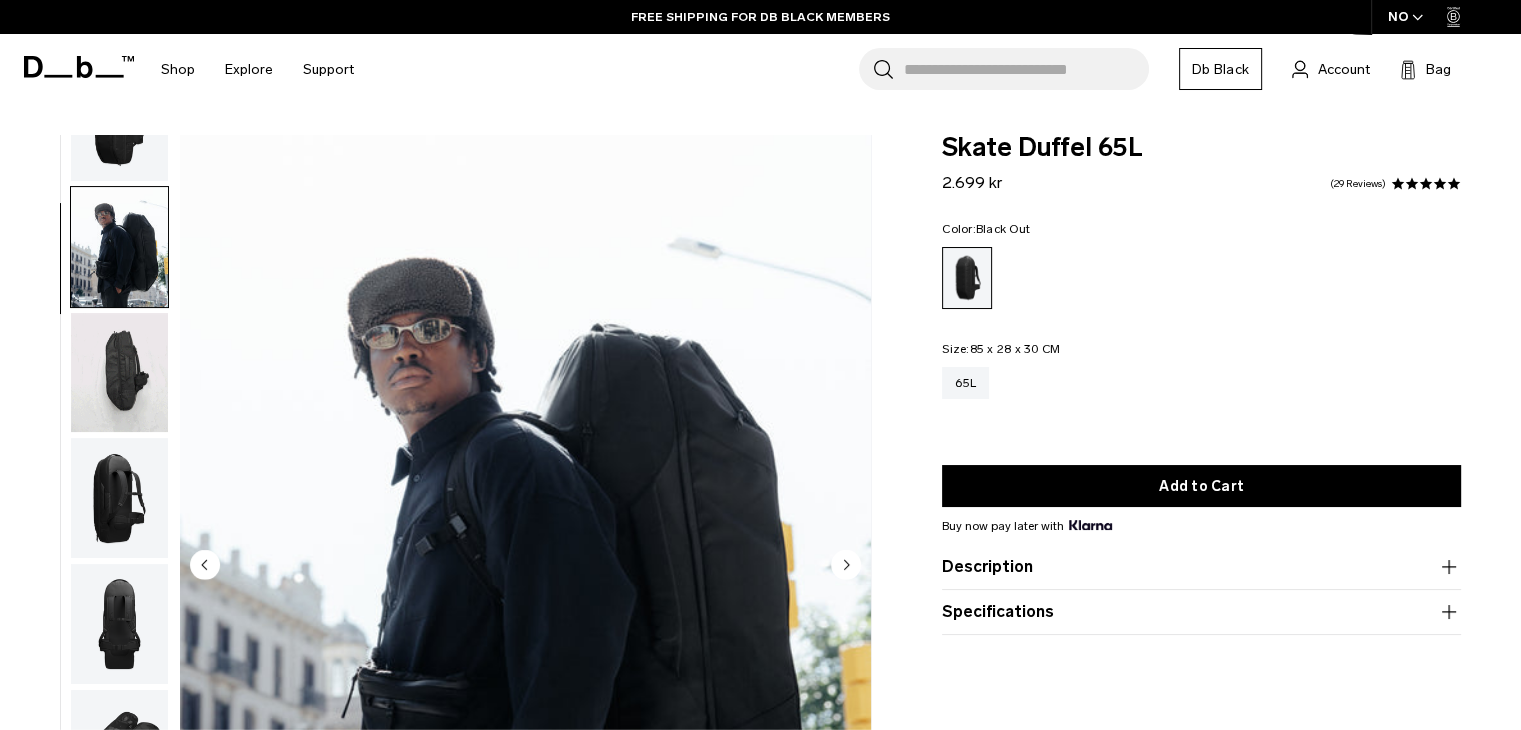 scroll, scrollTop: 126, scrollLeft: 0, axis: vertical 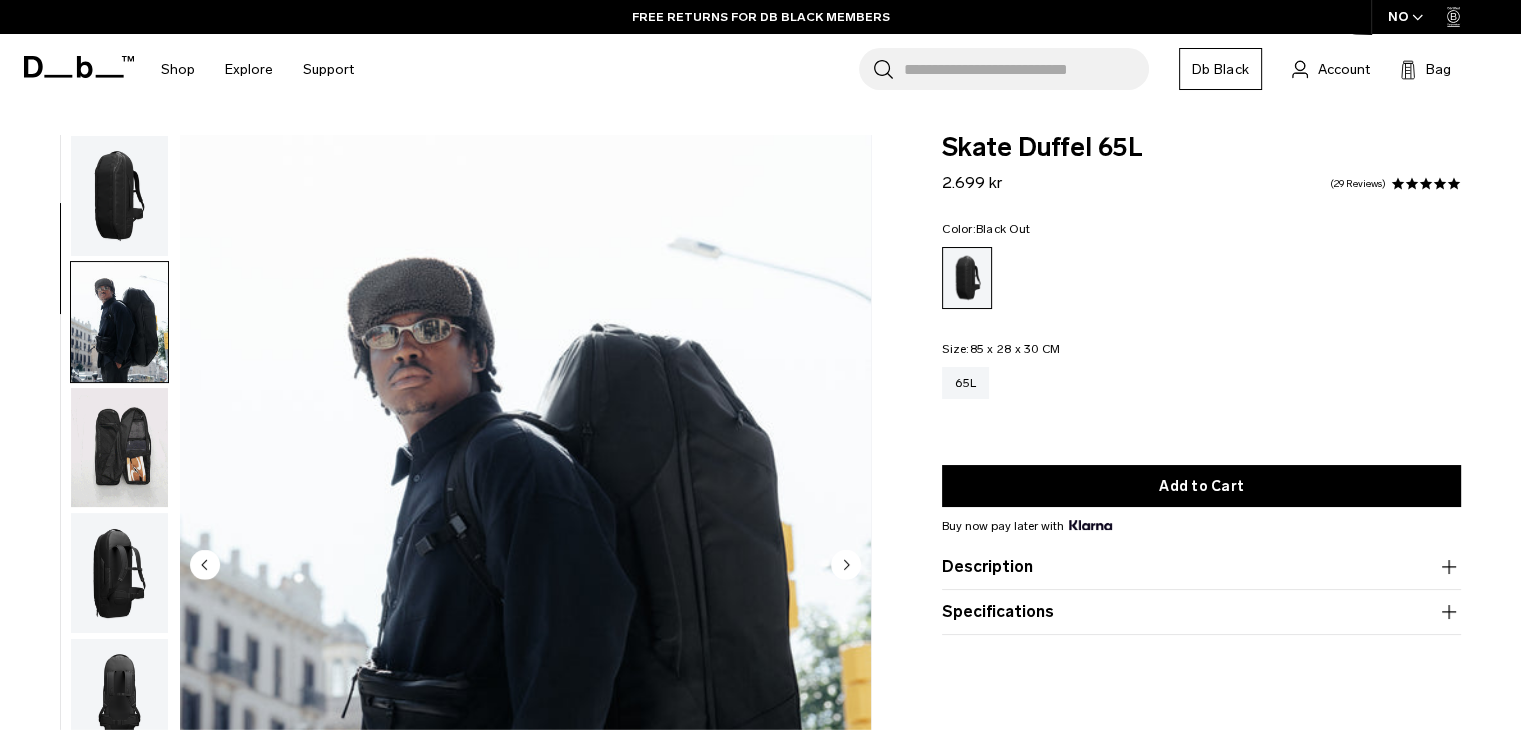 click at bounding box center [119, 196] 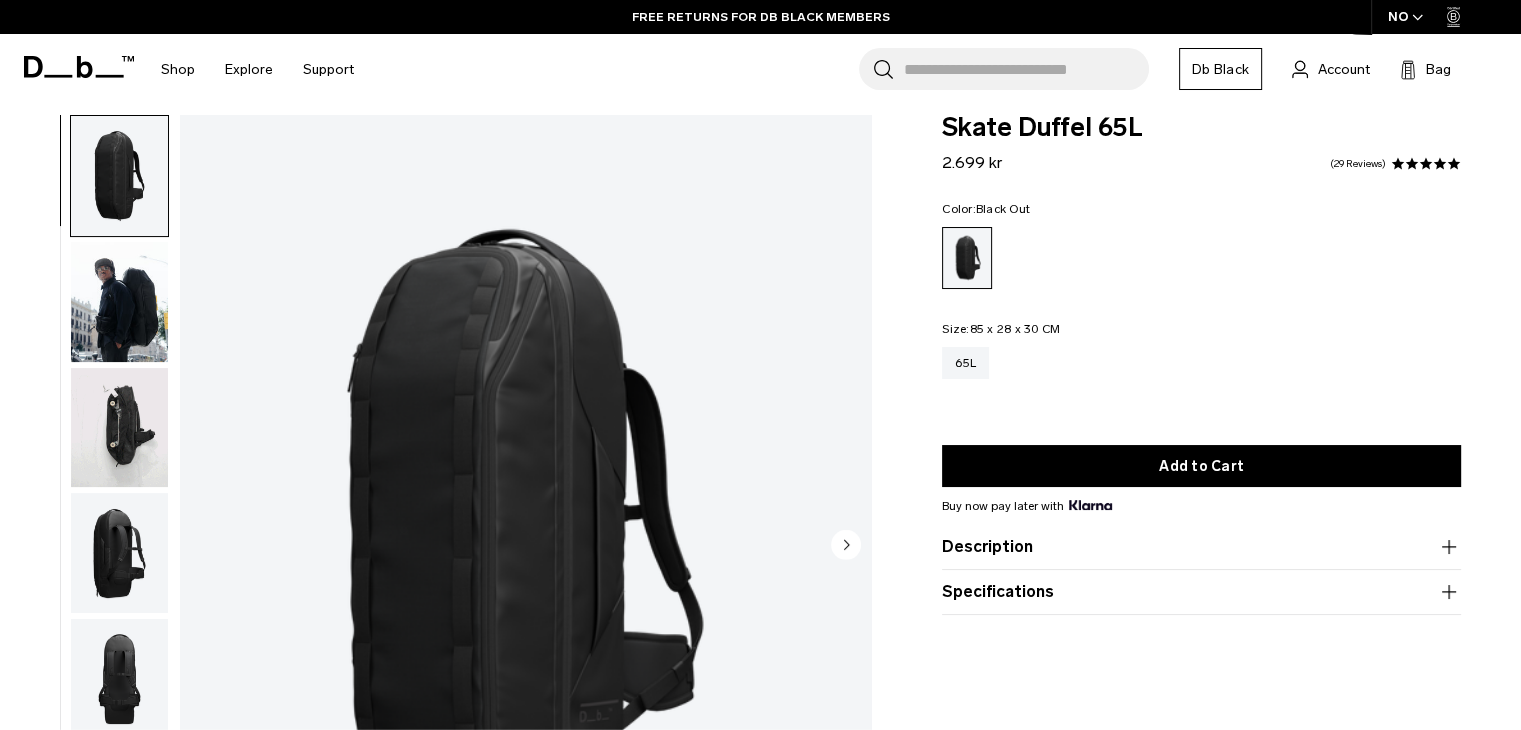 scroll, scrollTop: 0, scrollLeft: 0, axis: both 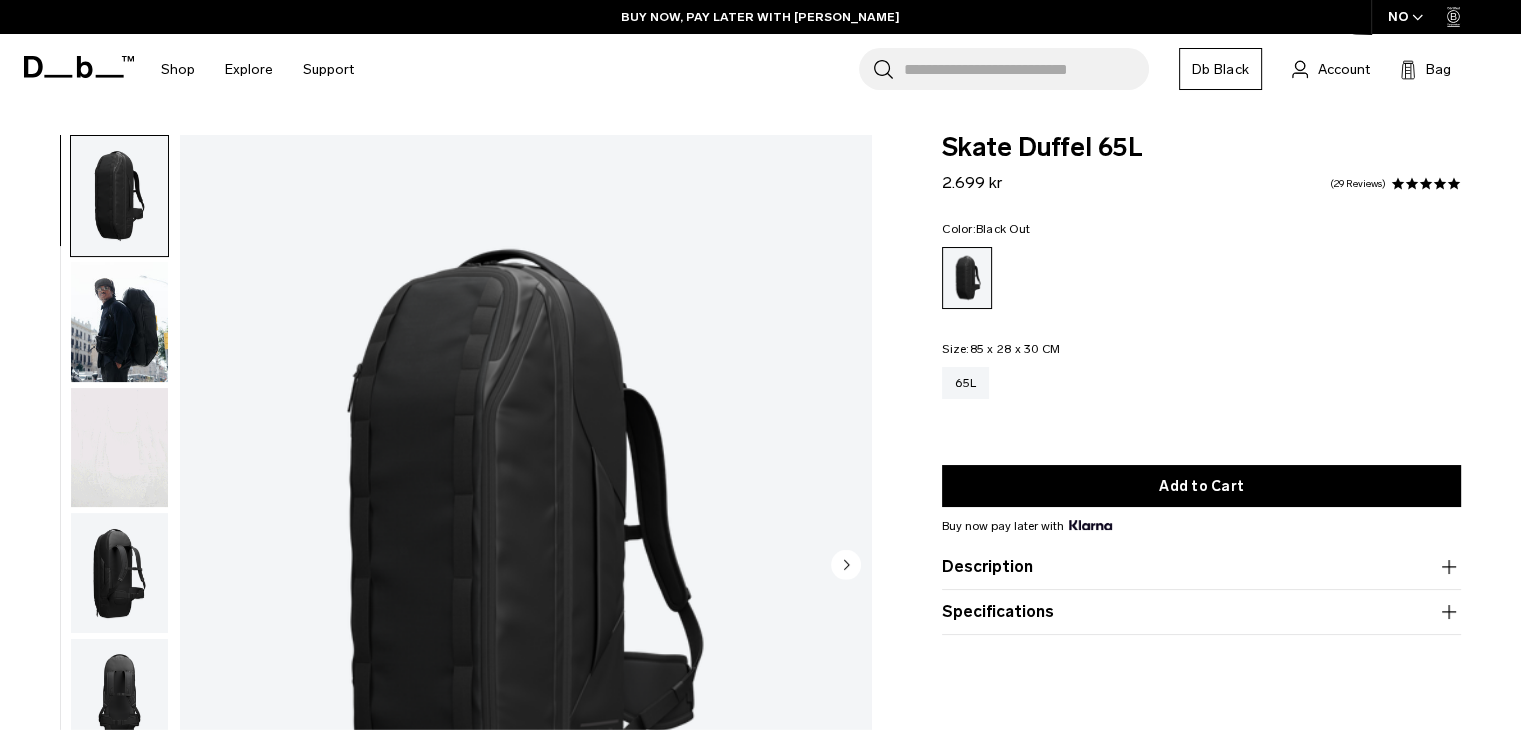 click on "2.699 kr" at bounding box center [972, 182] 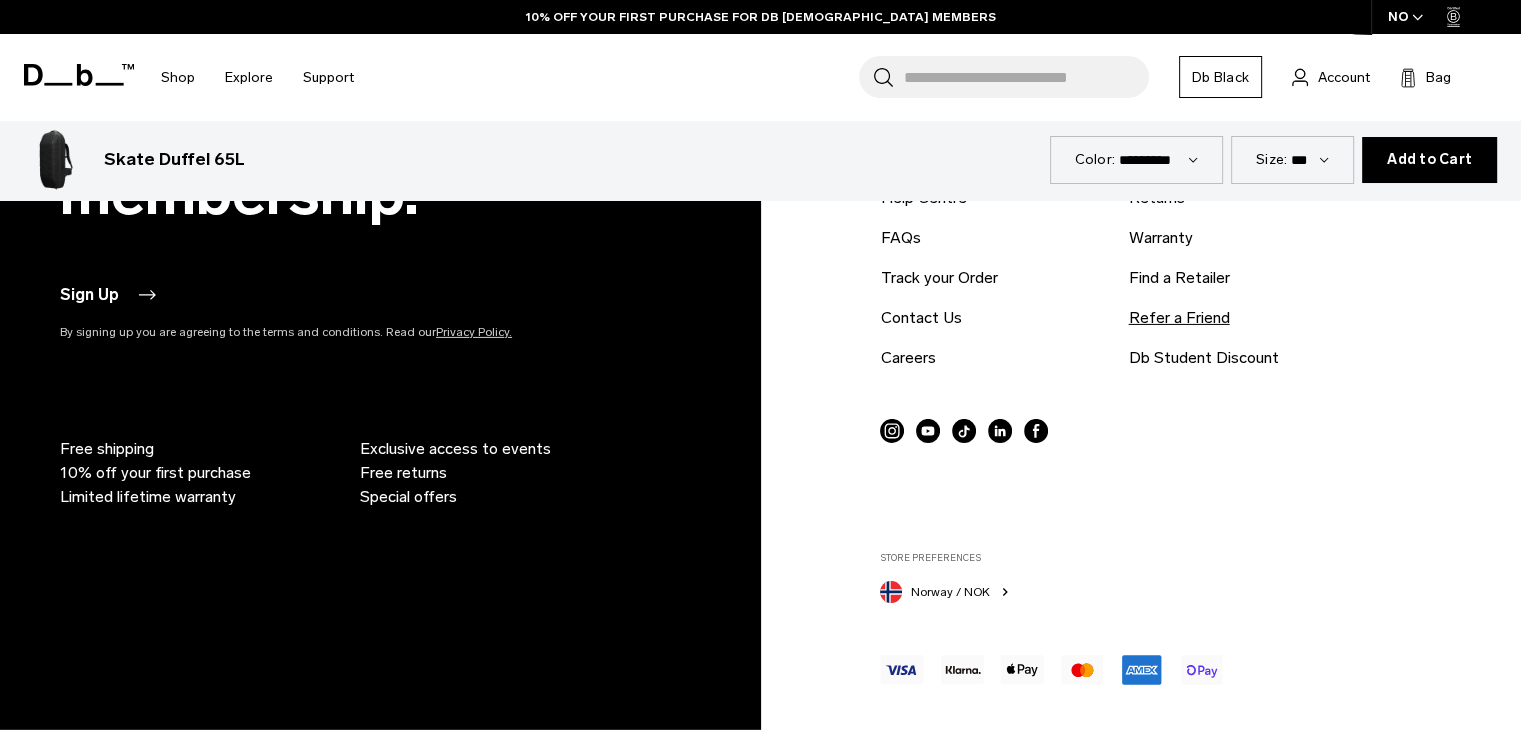 scroll, scrollTop: 6576, scrollLeft: 0, axis: vertical 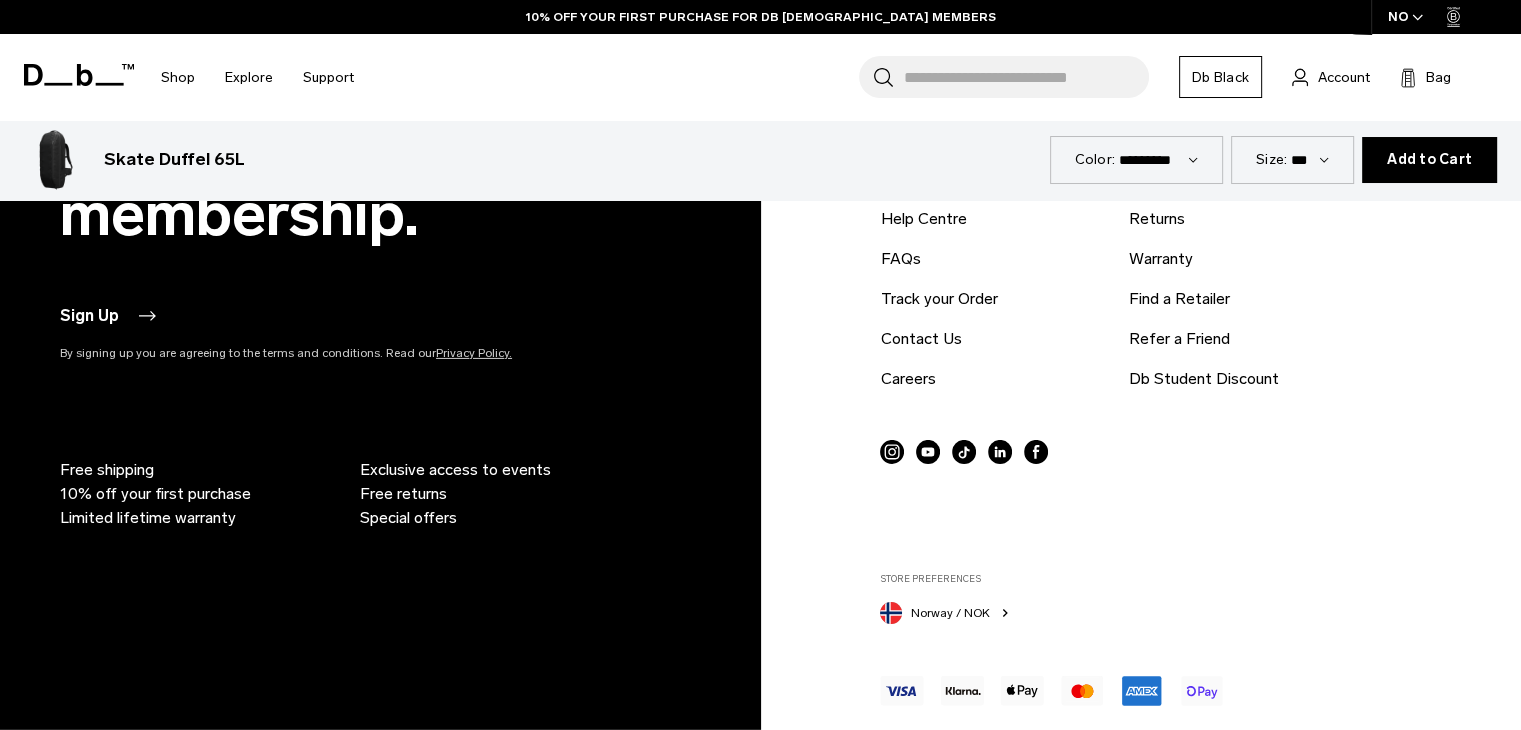 click on "Norway / NOK" at bounding box center [946, 611] 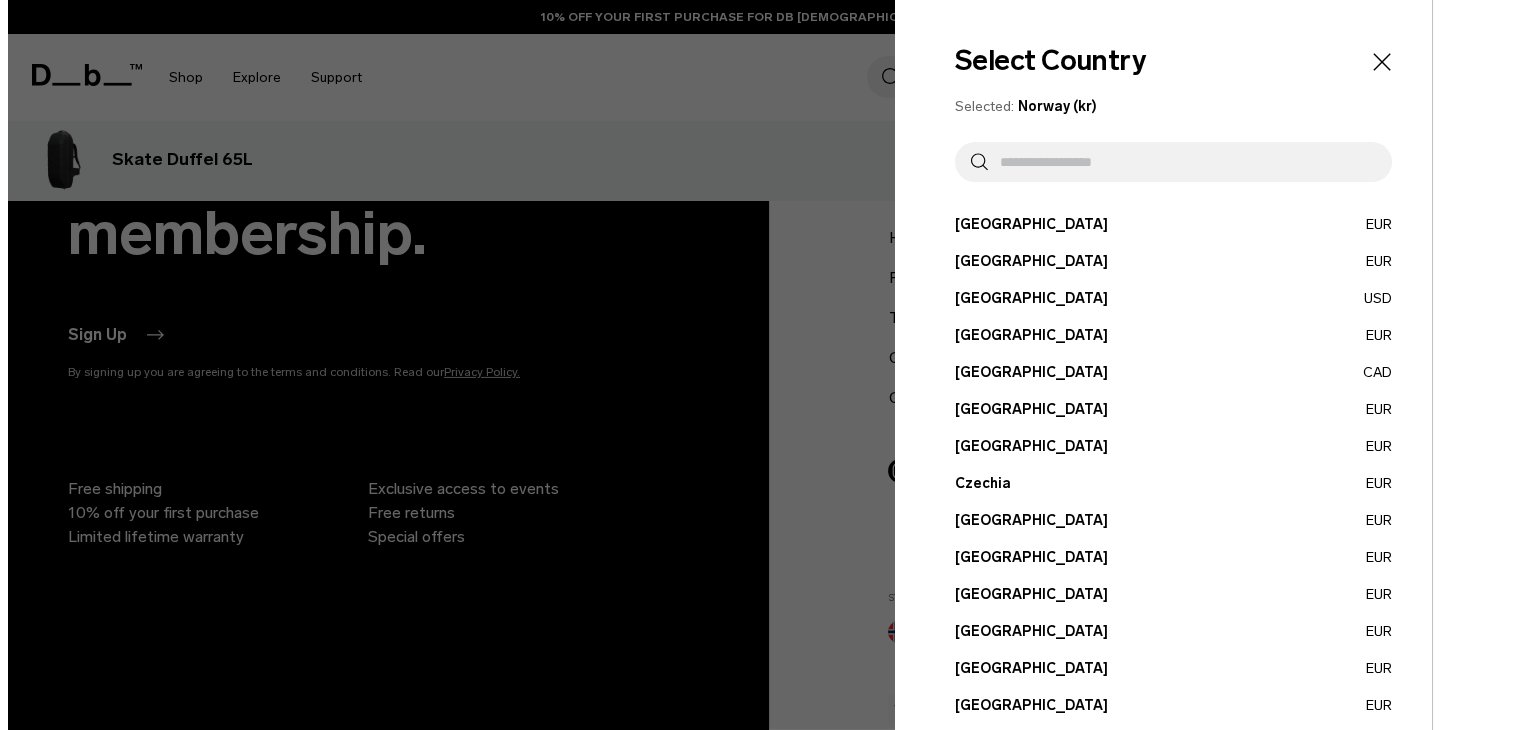scroll, scrollTop: 6604, scrollLeft: 0, axis: vertical 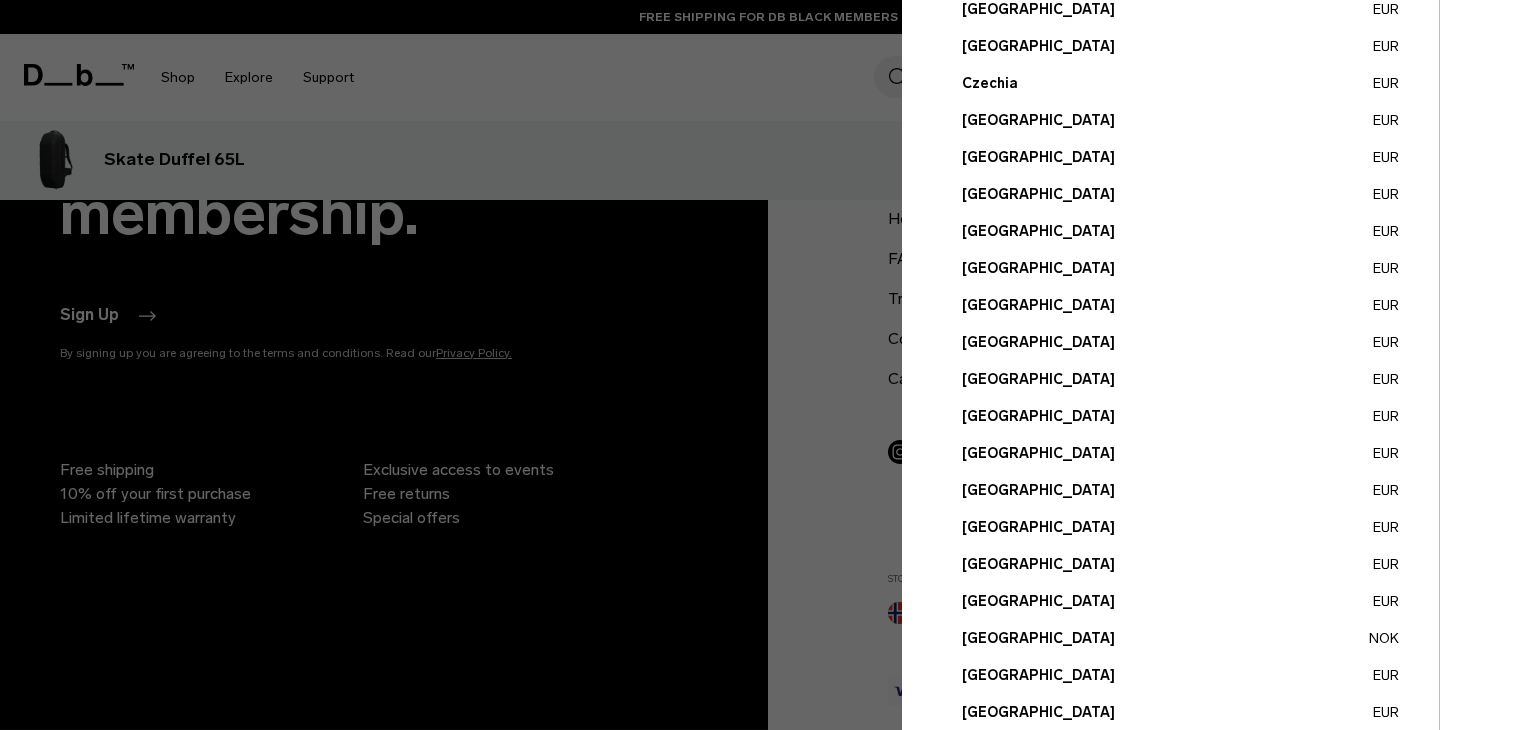 click on "France
EUR" at bounding box center [1180, 231] 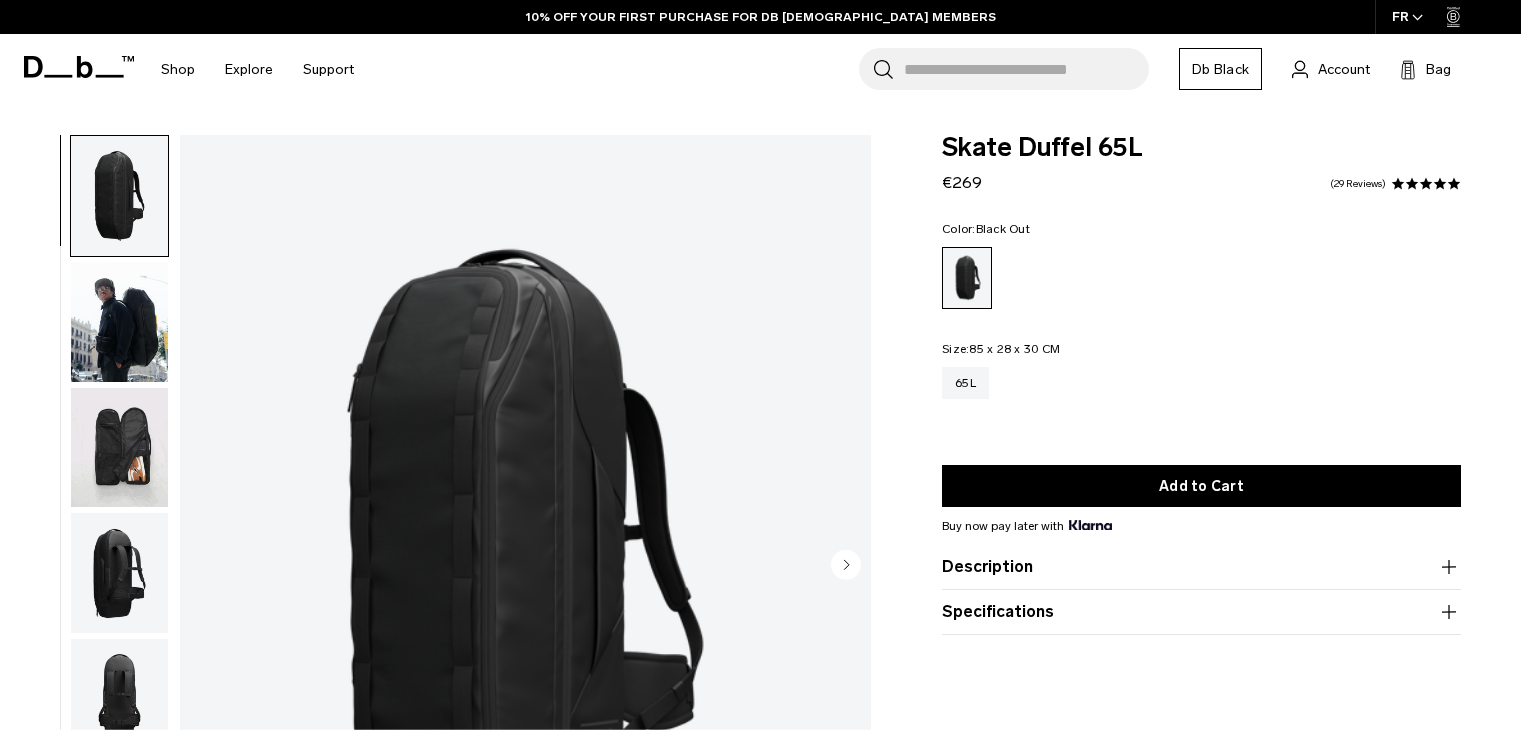 scroll, scrollTop: 0, scrollLeft: 0, axis: both 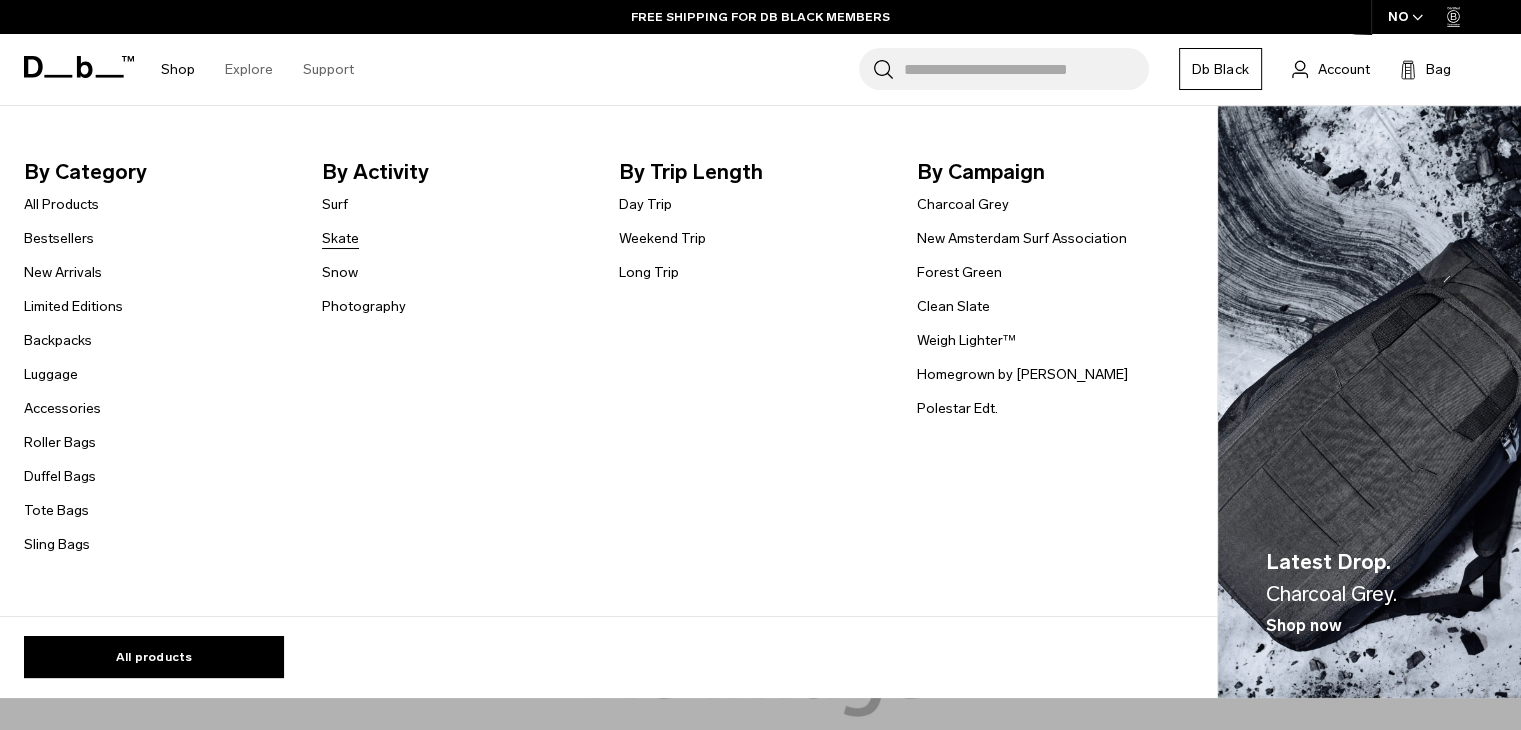 click on "Skate" at bounding box center (340, 238) 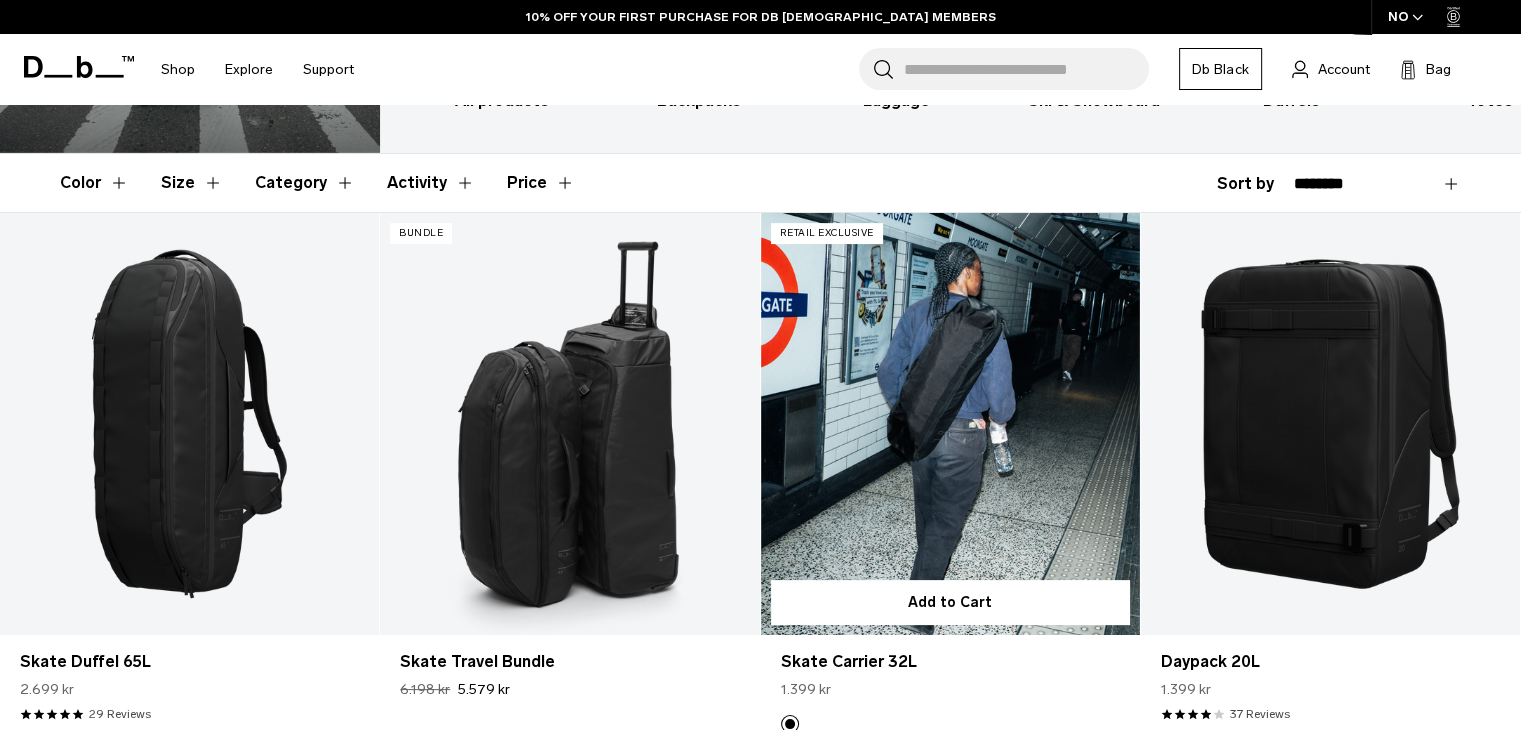 scroll, scrollTop: 300, scrollLeft: 0, axis: vertical 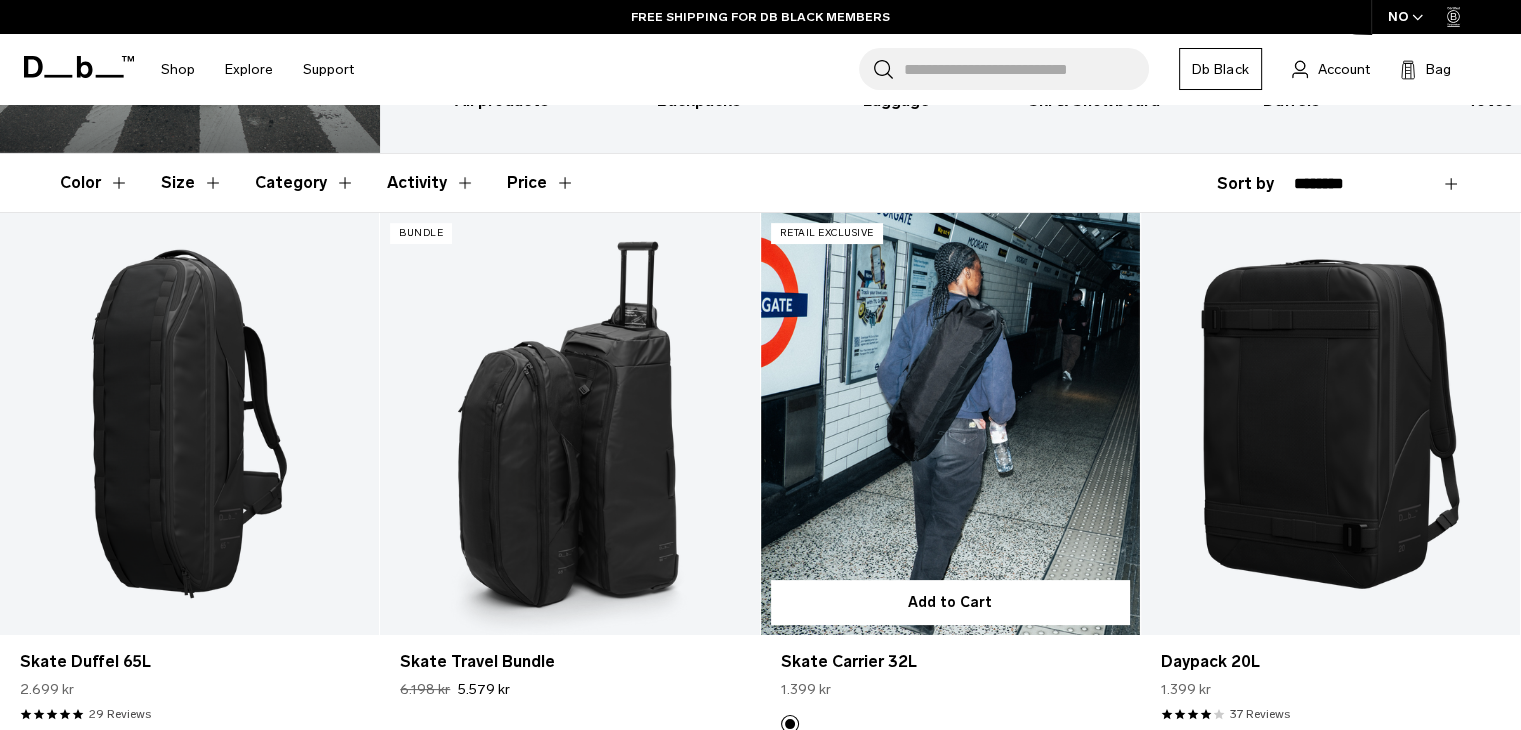 click at bounding box center [950, 423] 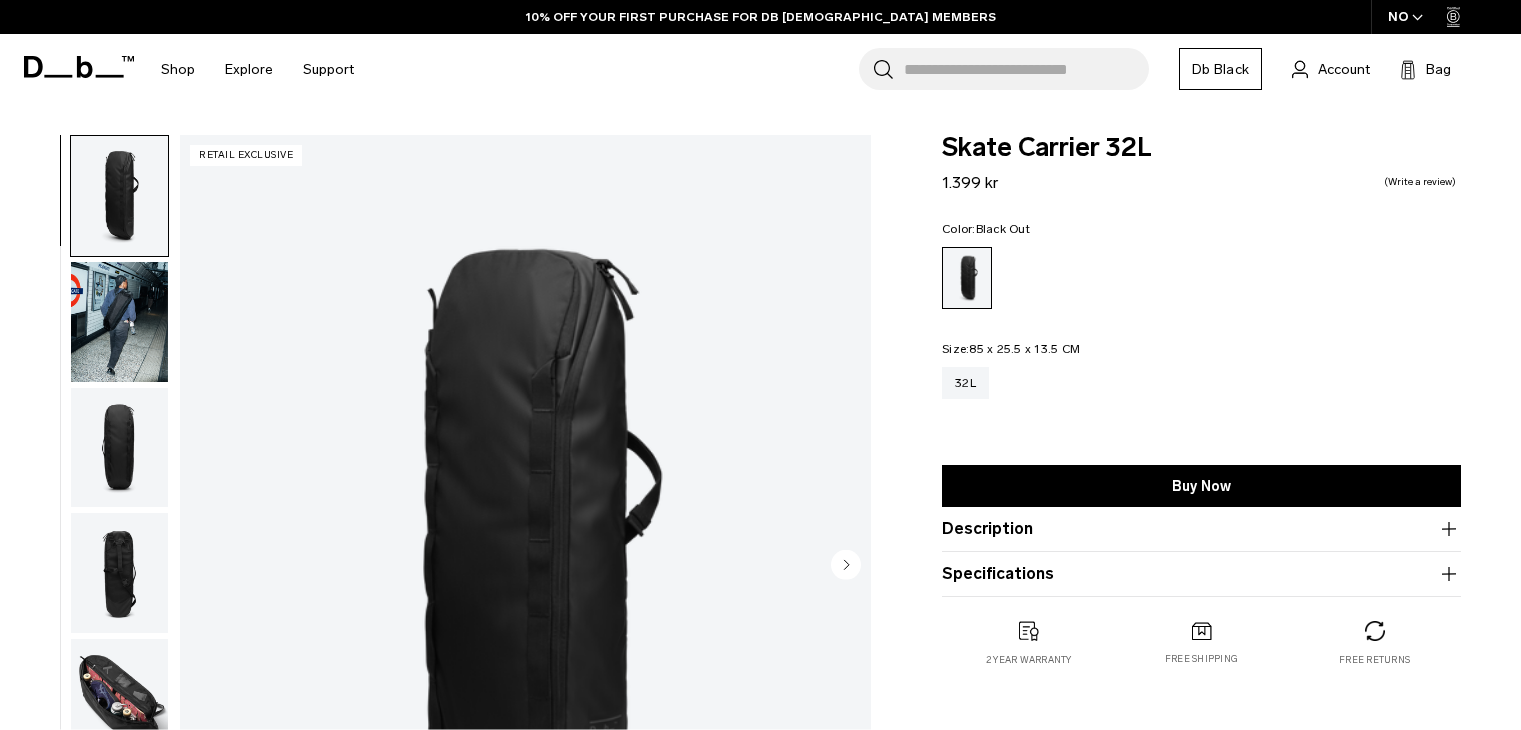 scroll, scrollTop: 0, scrollLeft: 0, axis: both 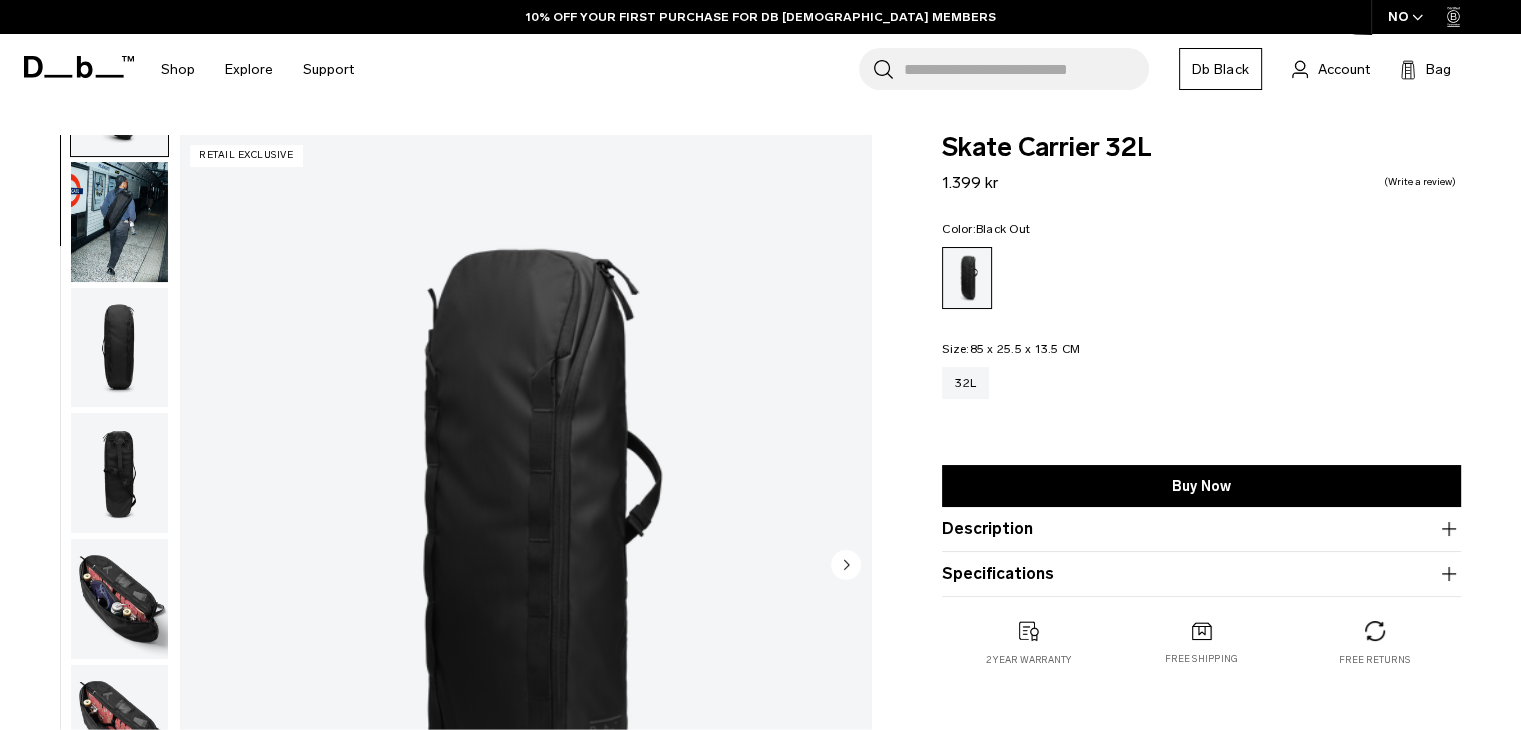 click at bounding box center (119, 599) 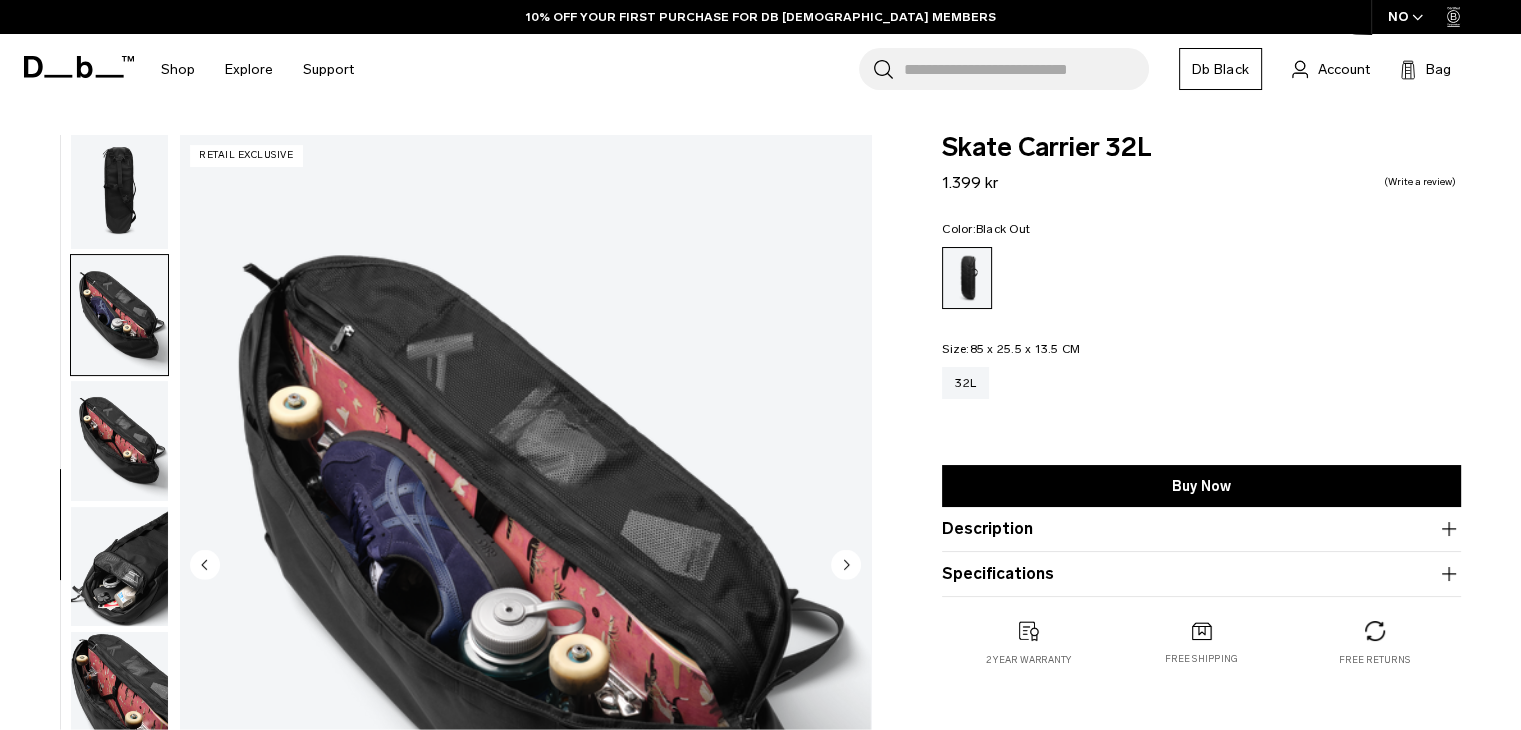 scroll, scrollTop: 392, scrollLeft: 0, axis: vertical 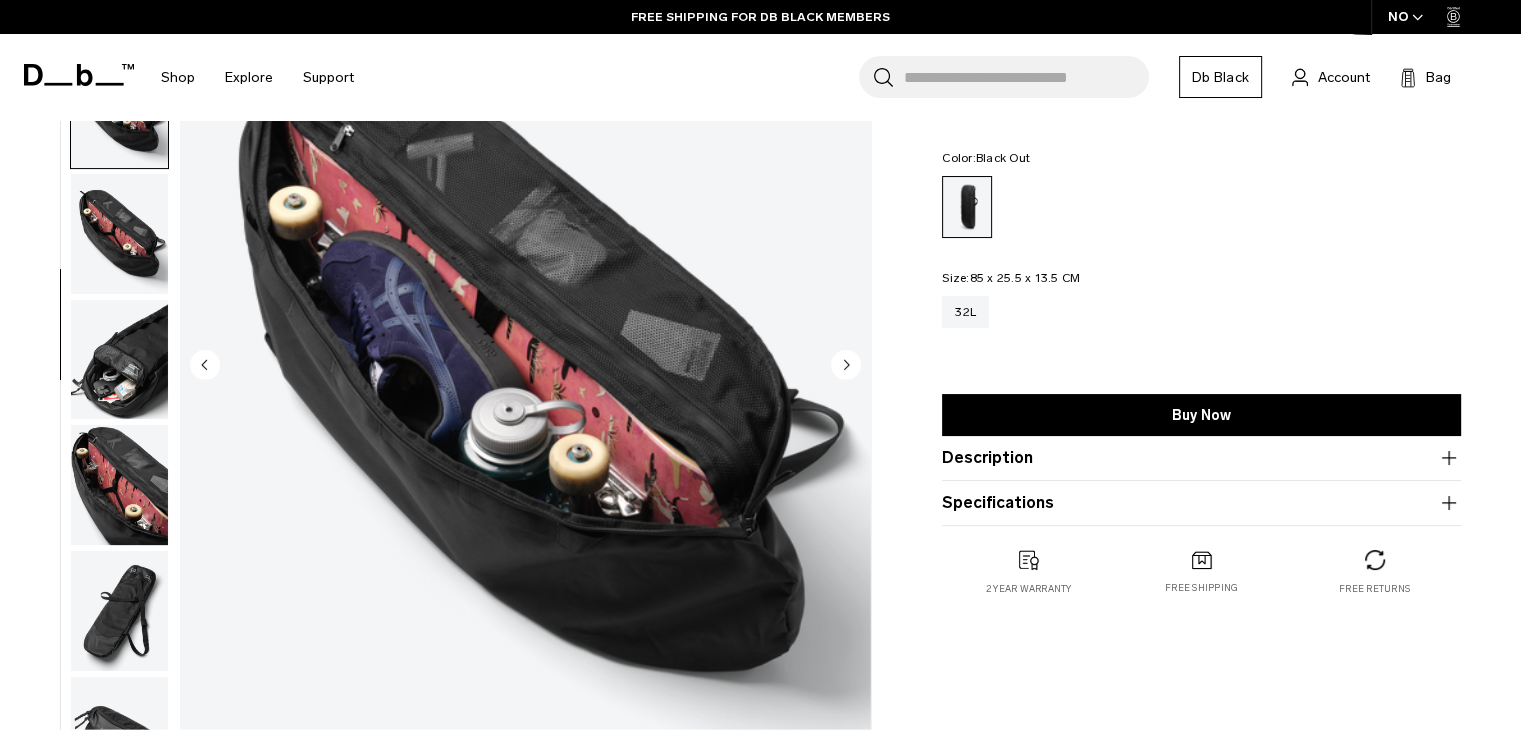 click at bounding box center [119, 611] 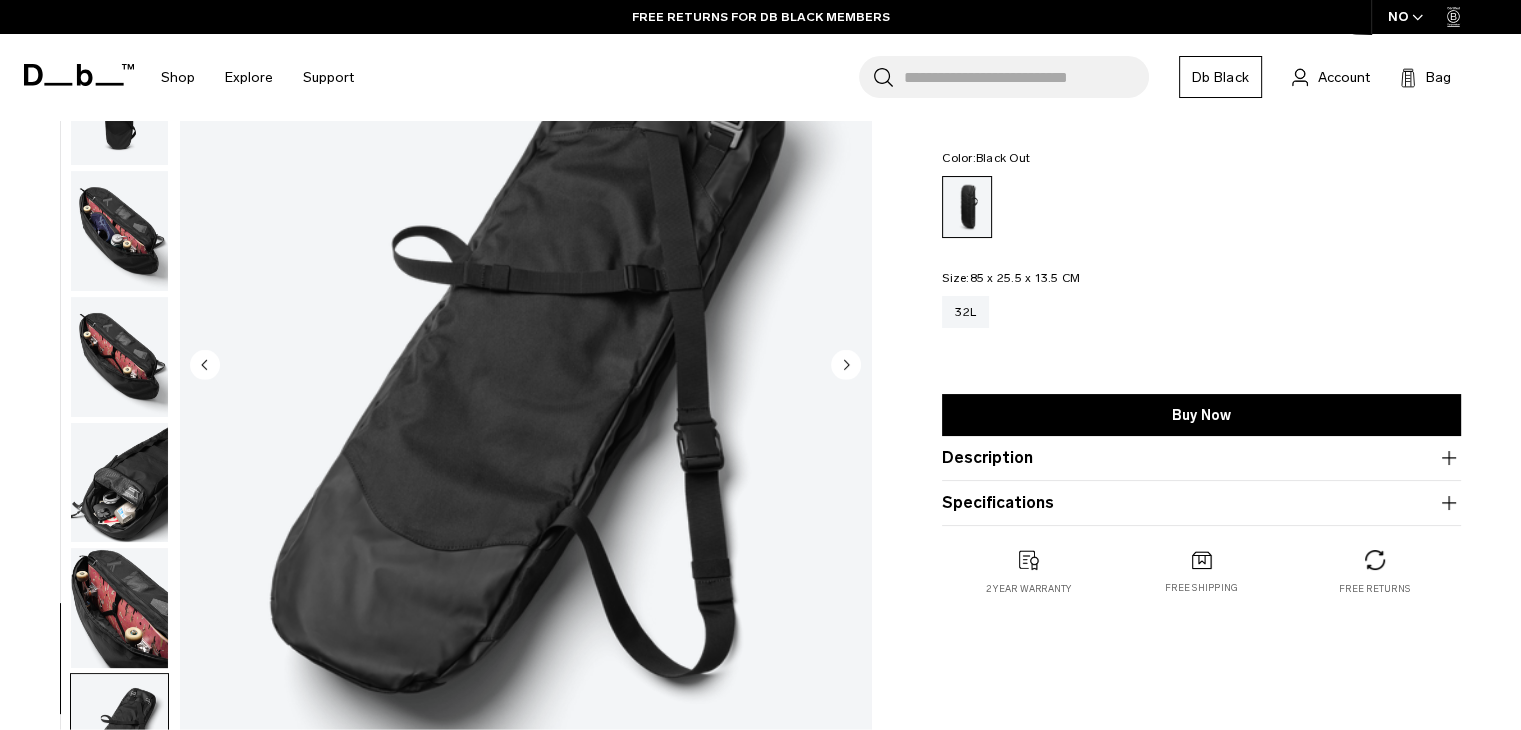 scroll, scrollTop: 391, scrollLeft: 0, axis: vertical 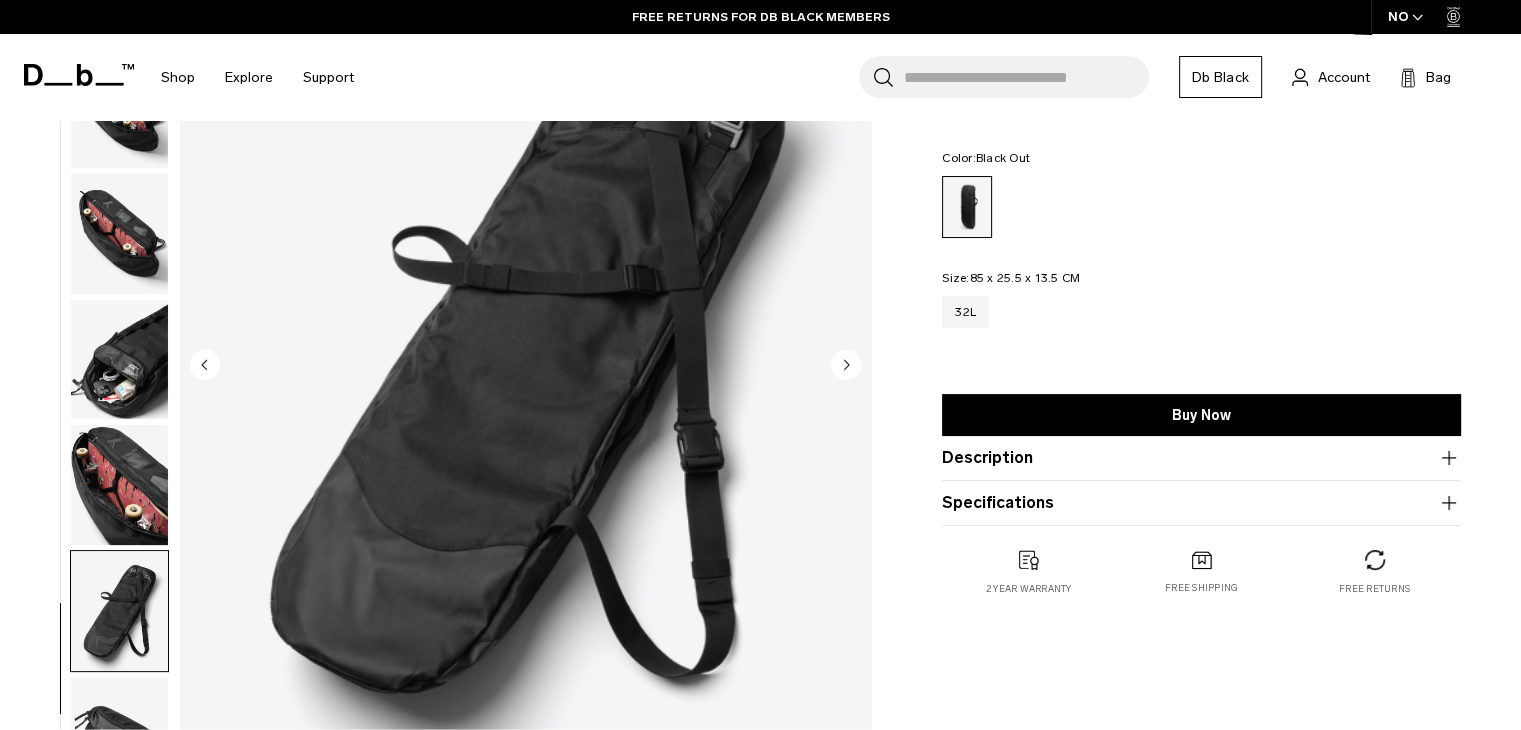 click at bounding box center (119, 611) 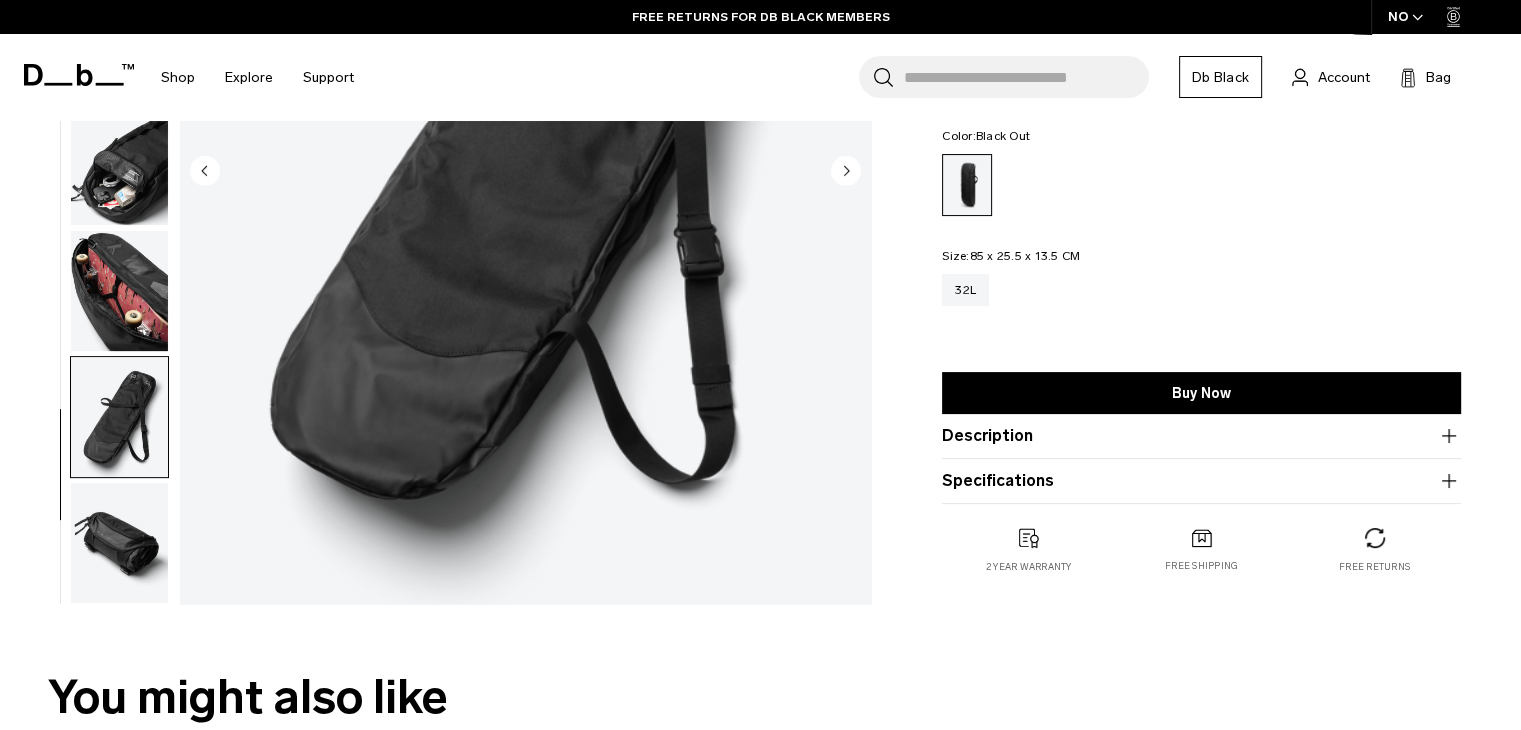 scroll, scrollTop: 500, scrollLeft: 0, axis: vertical 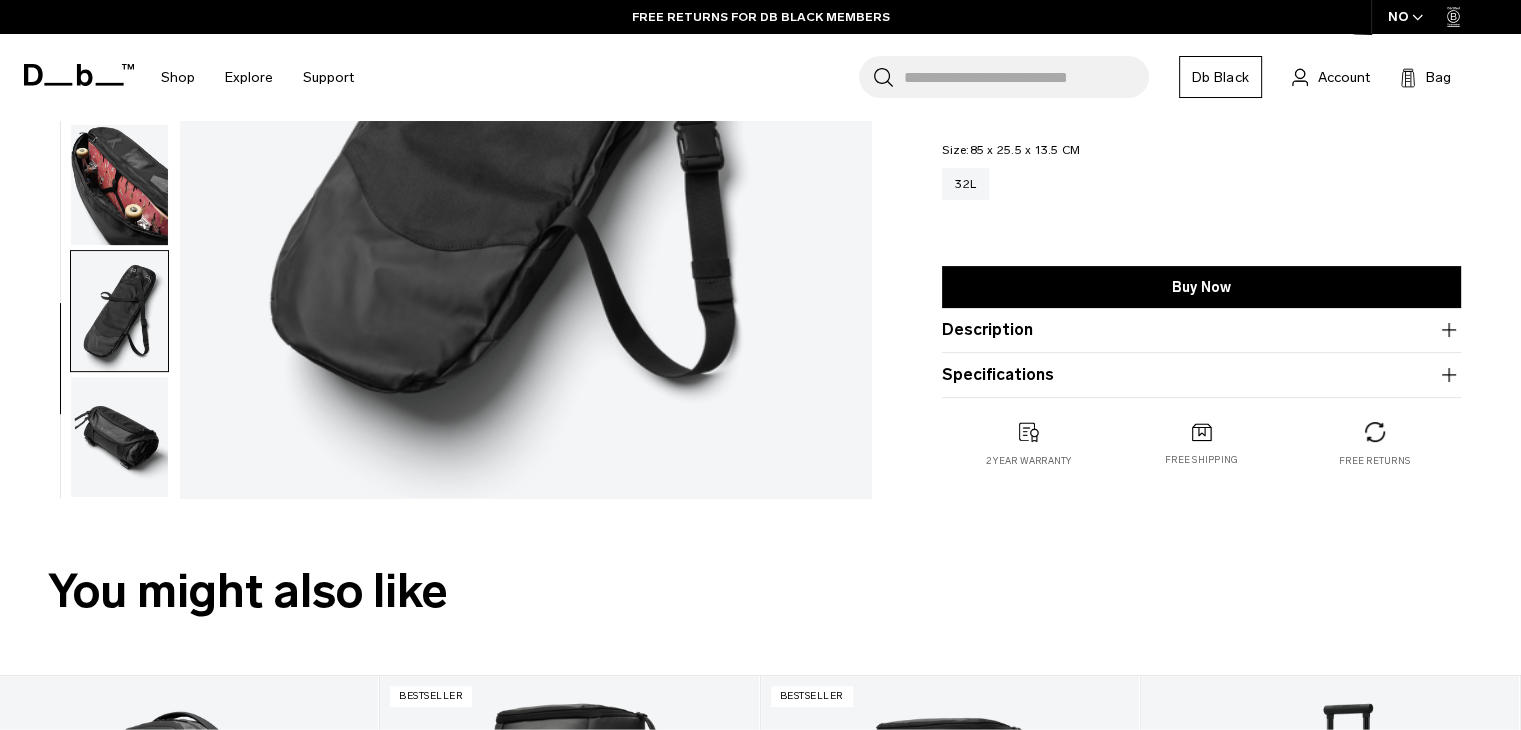 click at bounding box center [119, 437] 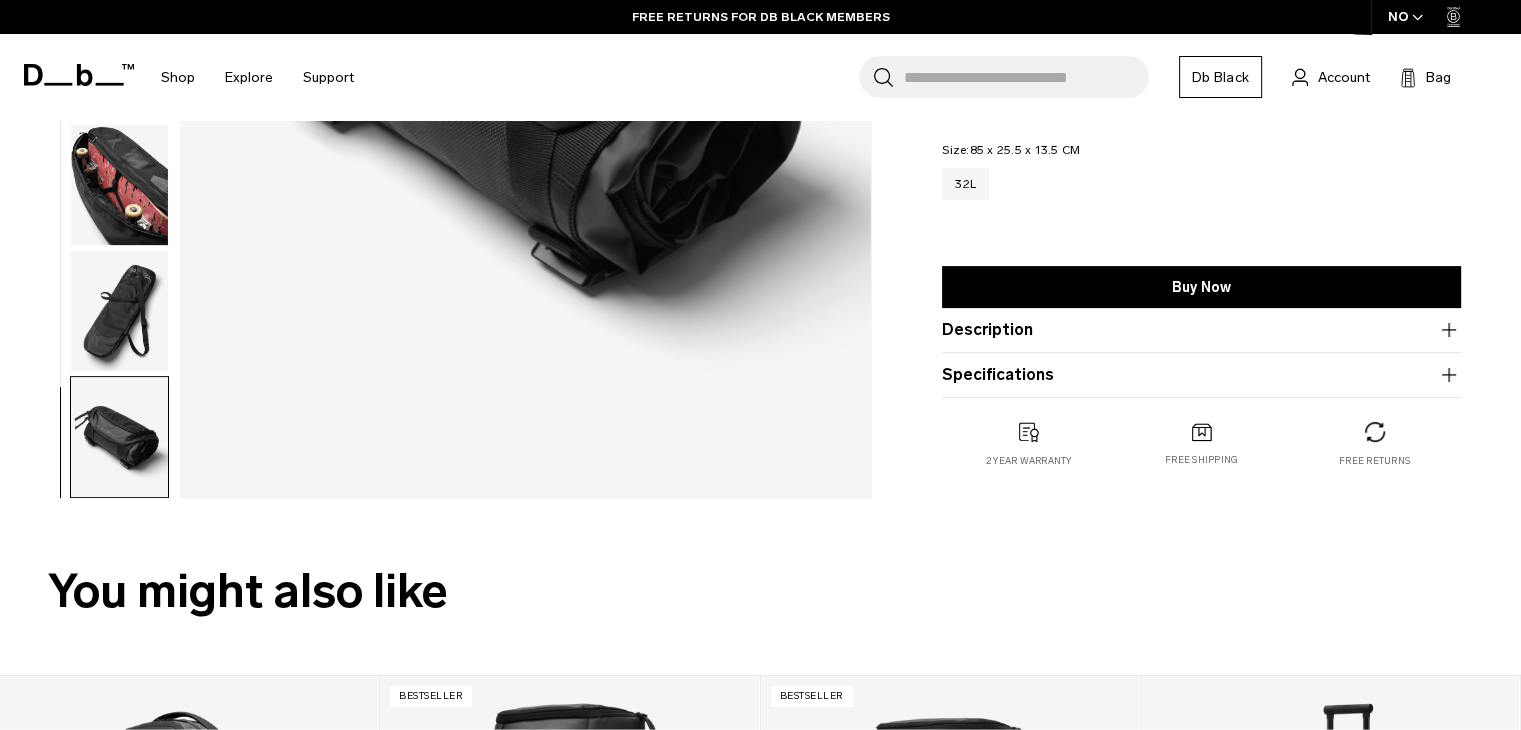 scroll, scrollTop: 392, scrollLeft: 0, axis: vertical 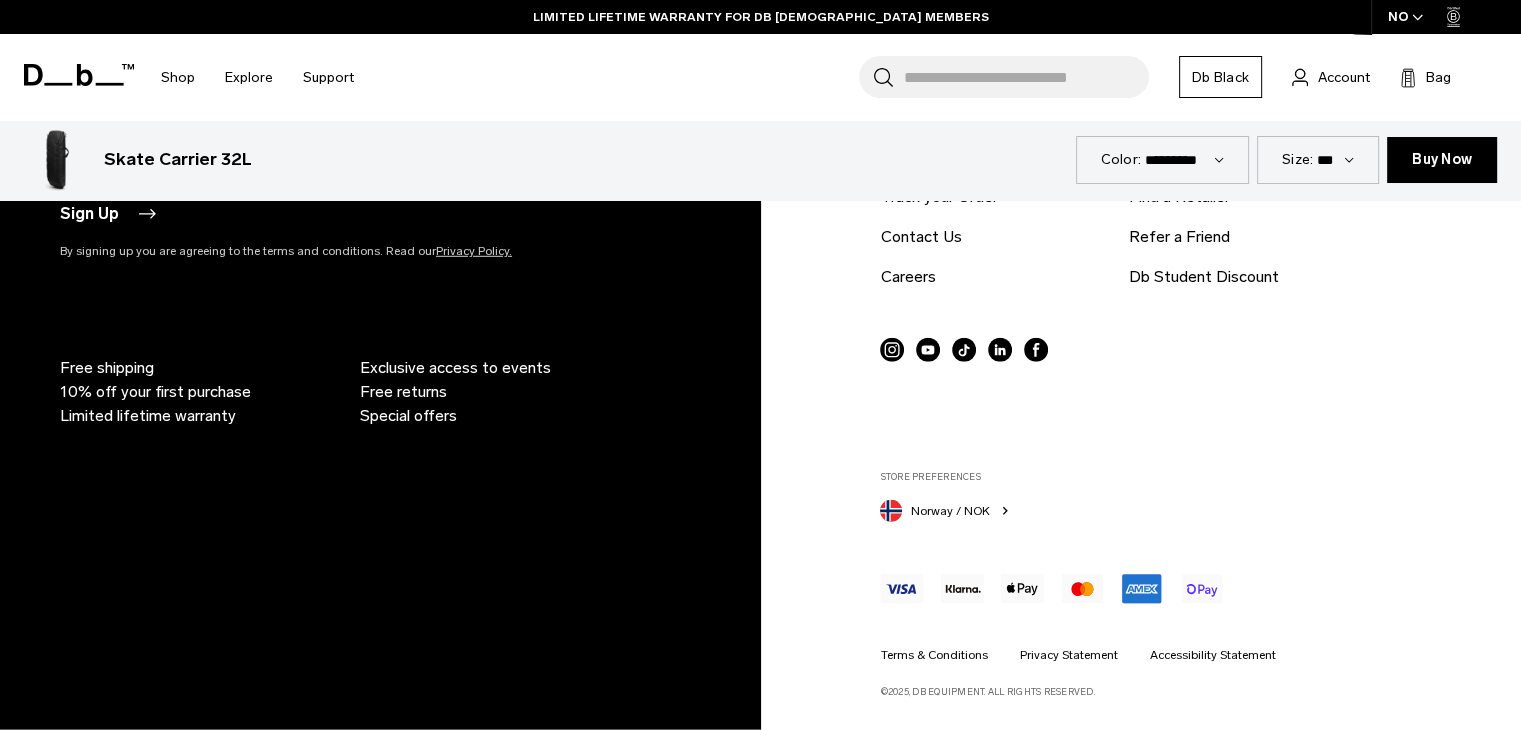 click on "Norway / NOK" at bounding box center (949, 511) 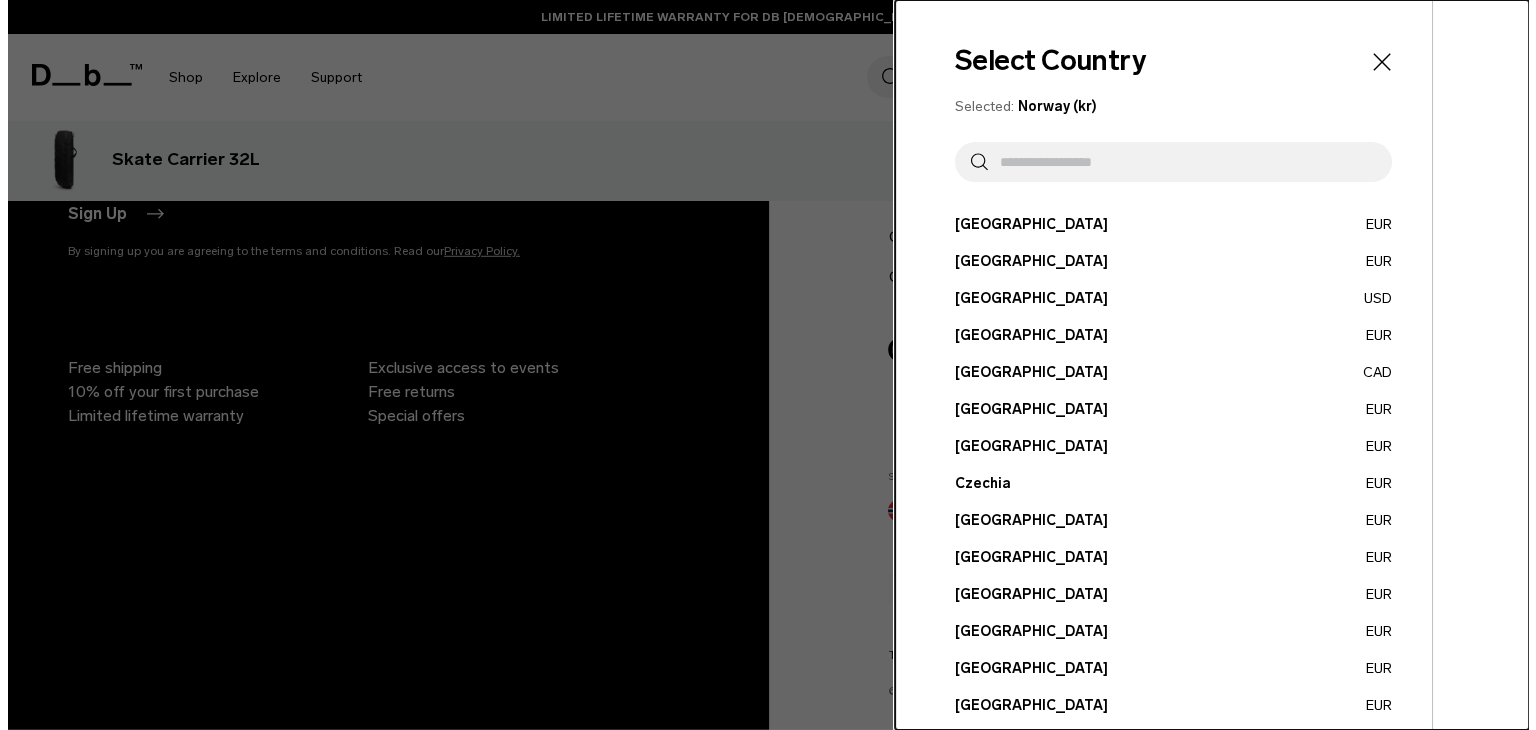 scroll, scrollTop: 5843, scrollLeft: 0, axis: vertical 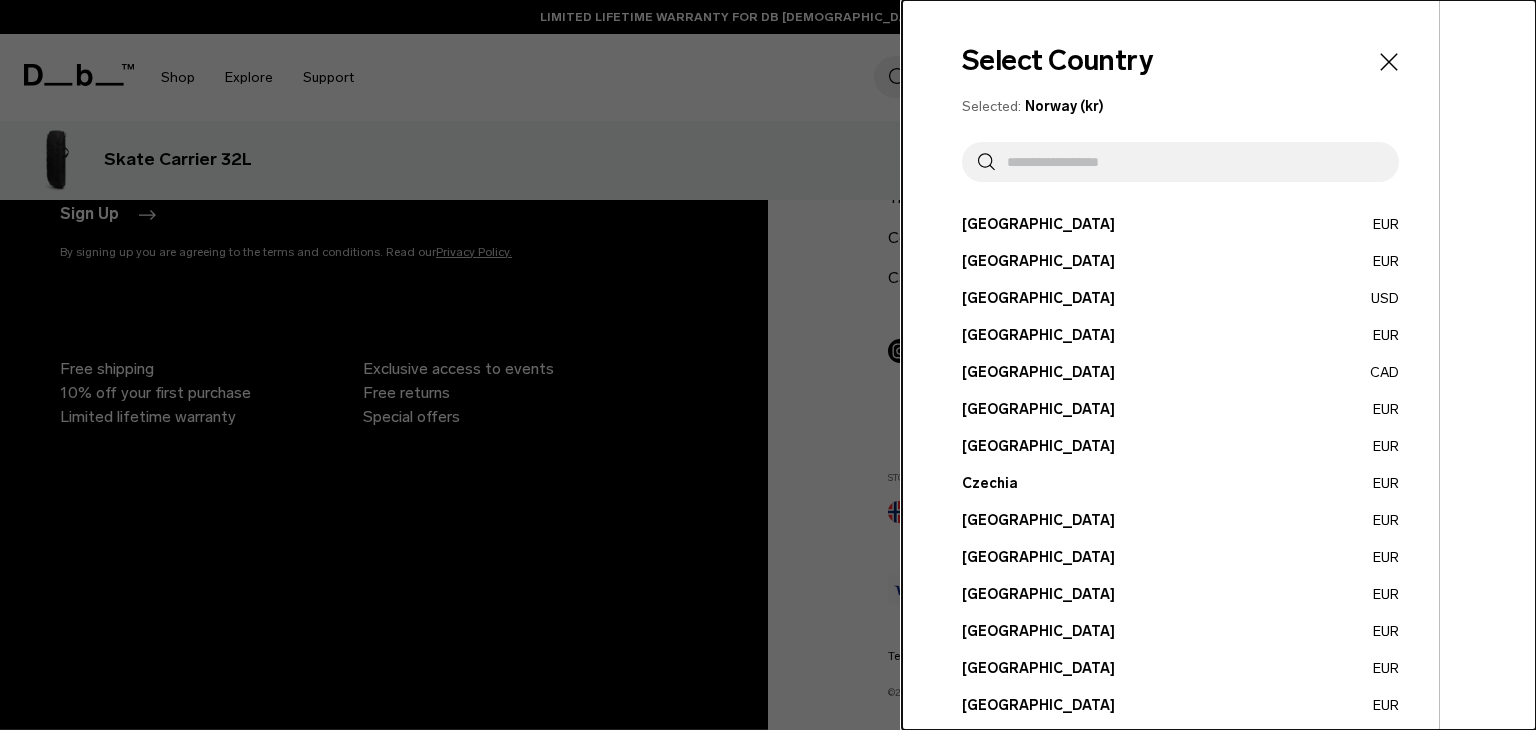 click on "France
EUR" at bounding box center (1180, 631) 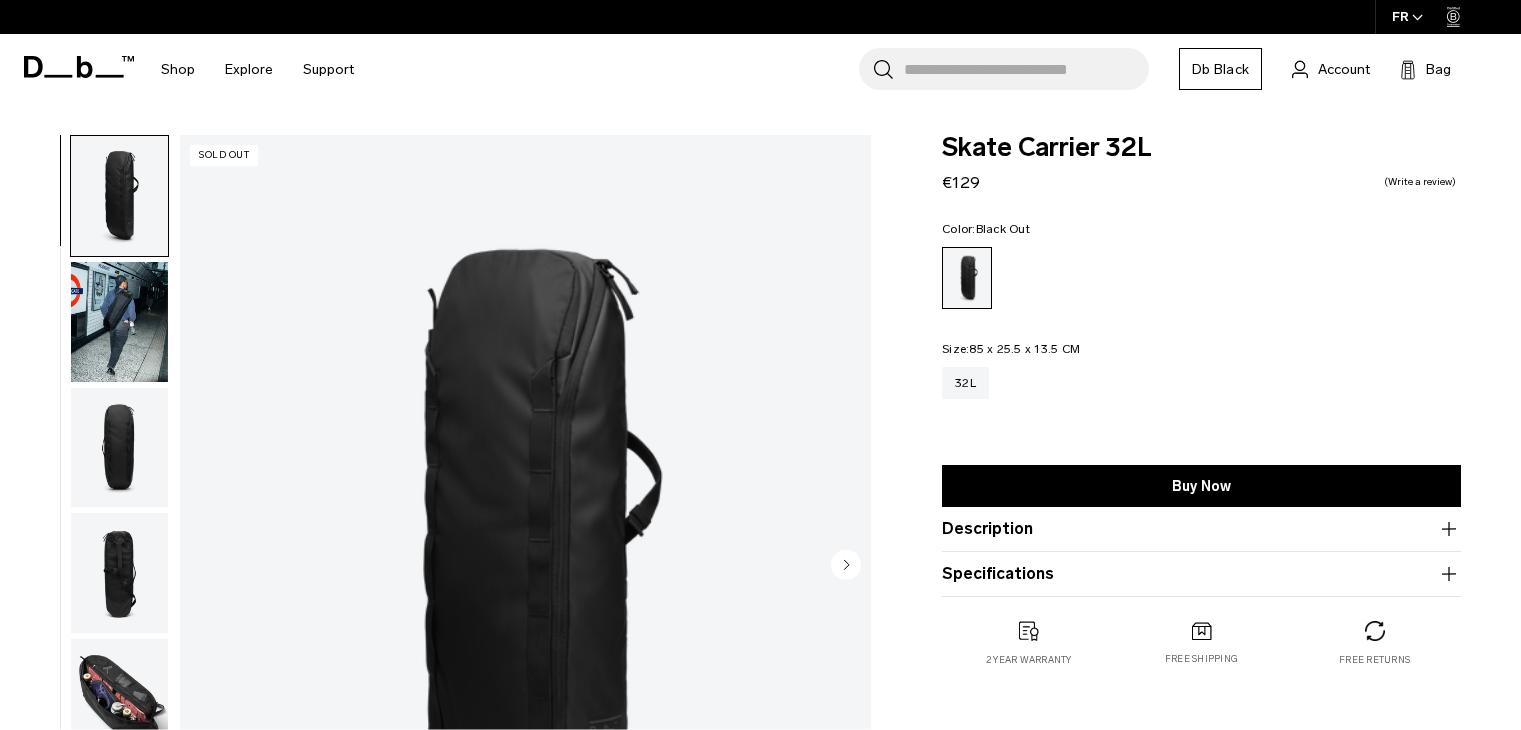 scroll, scrollTop: 0, scrollLeft: 0, axis: both 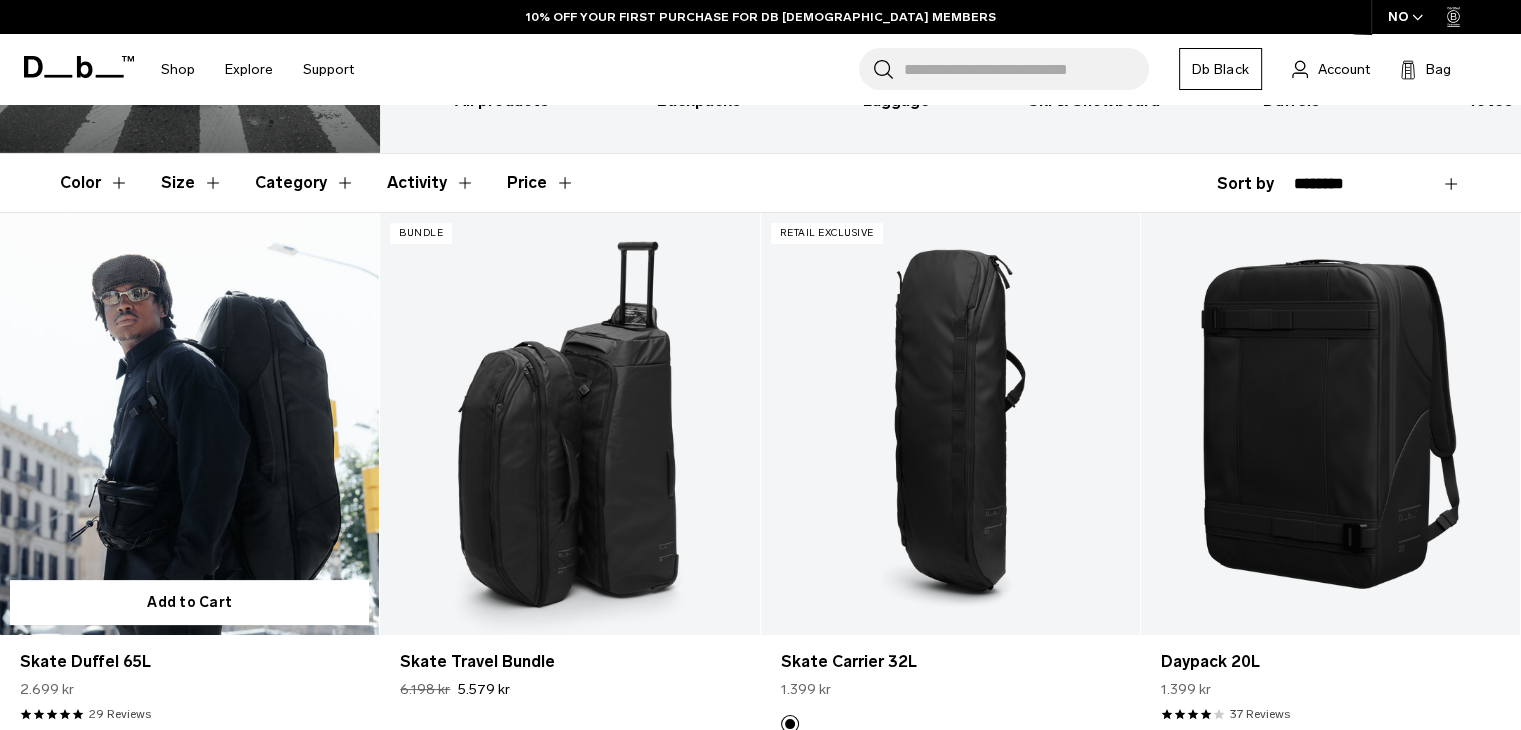 click at bounding box center [189, 423] 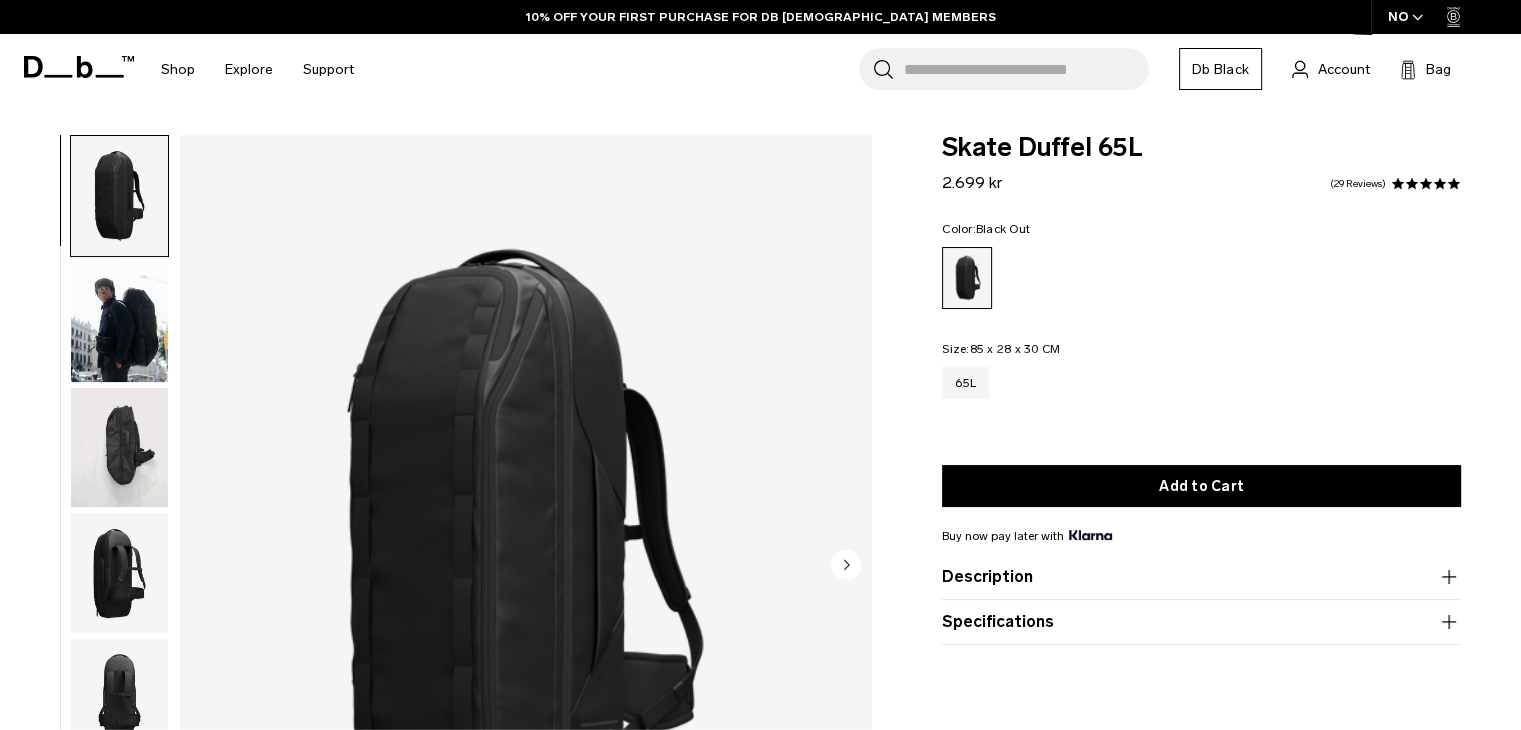 scroll, scrollTop: 153, scrollLeft: 0, axis: vertical 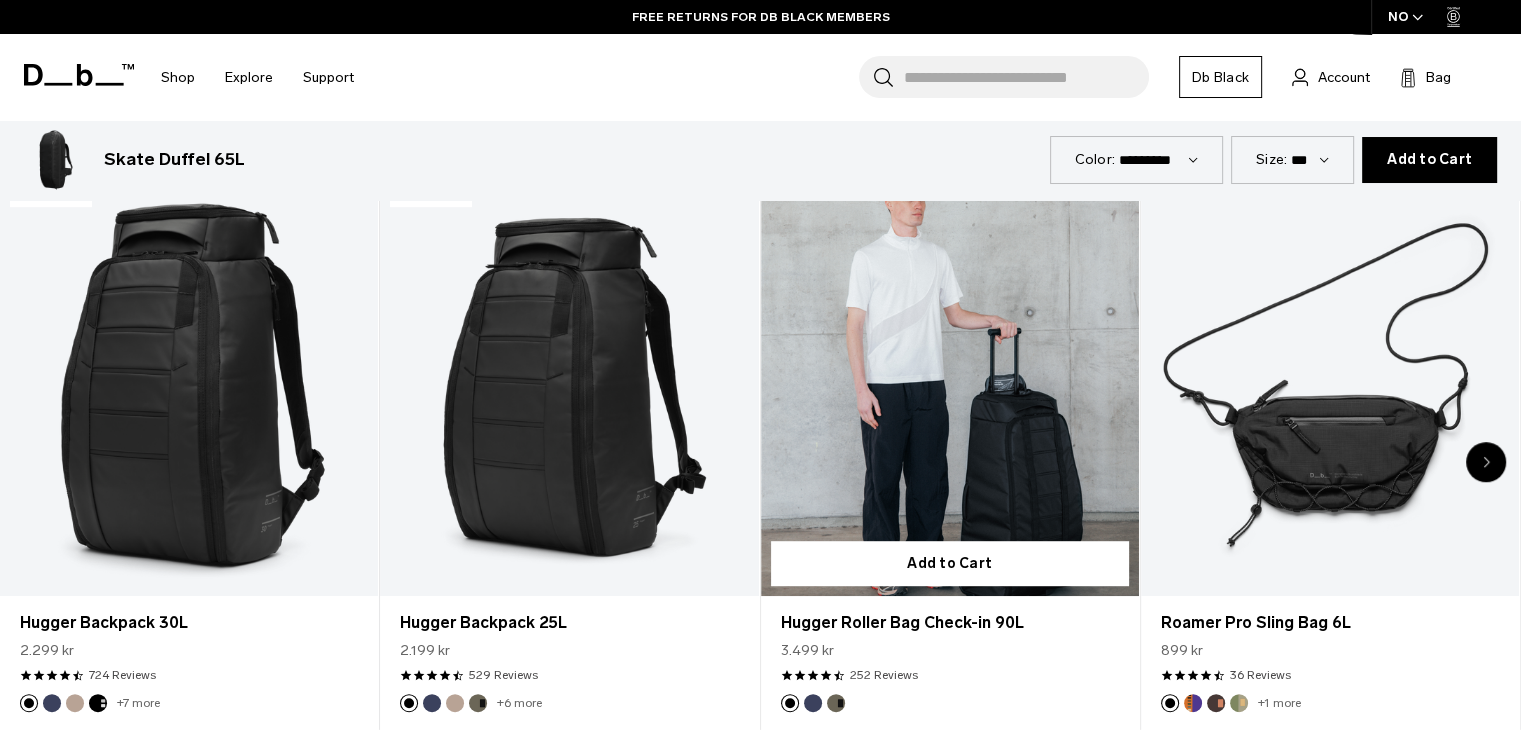 click at bounding box center (950, 386) 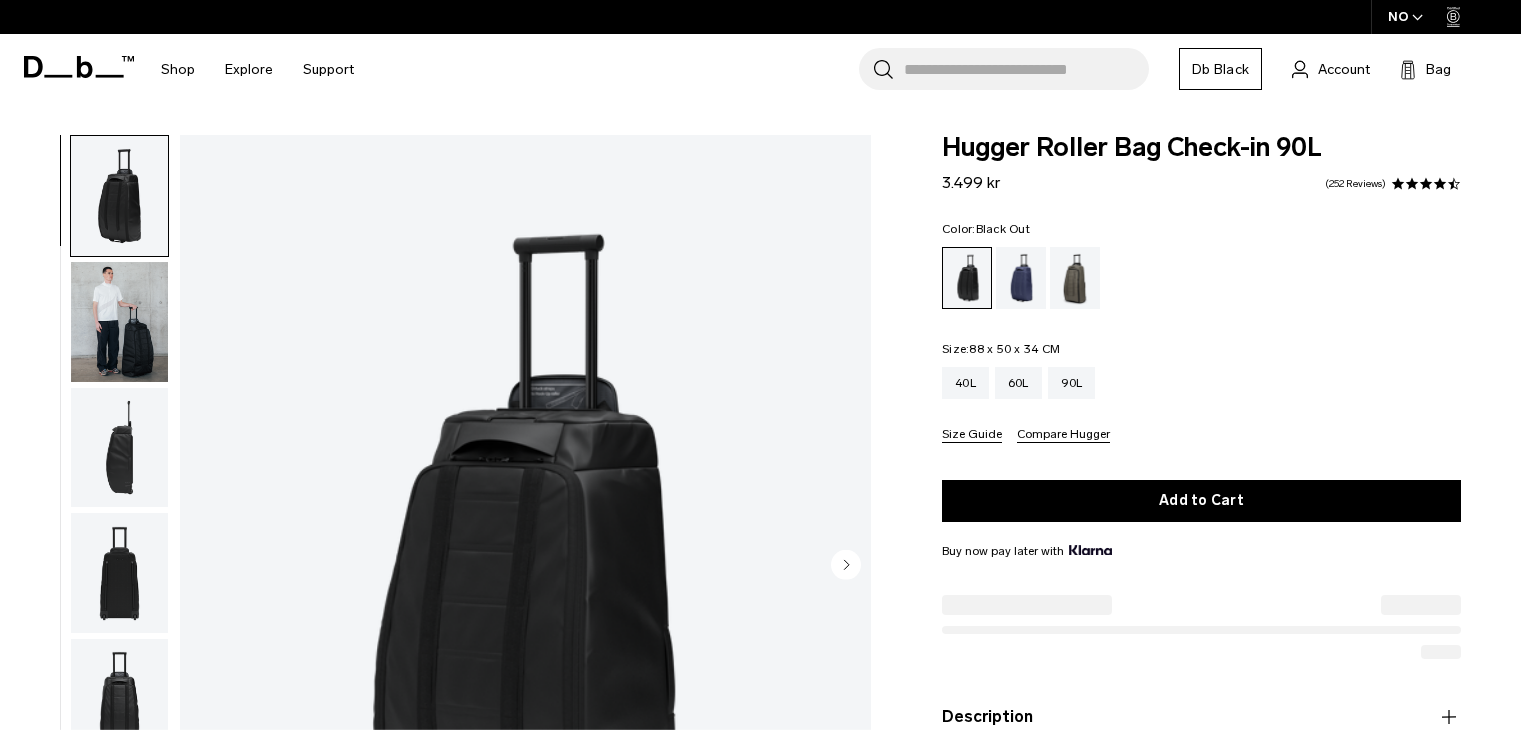 scroll, scrollTop: 96, scrollLeft: 0, axis: vertical 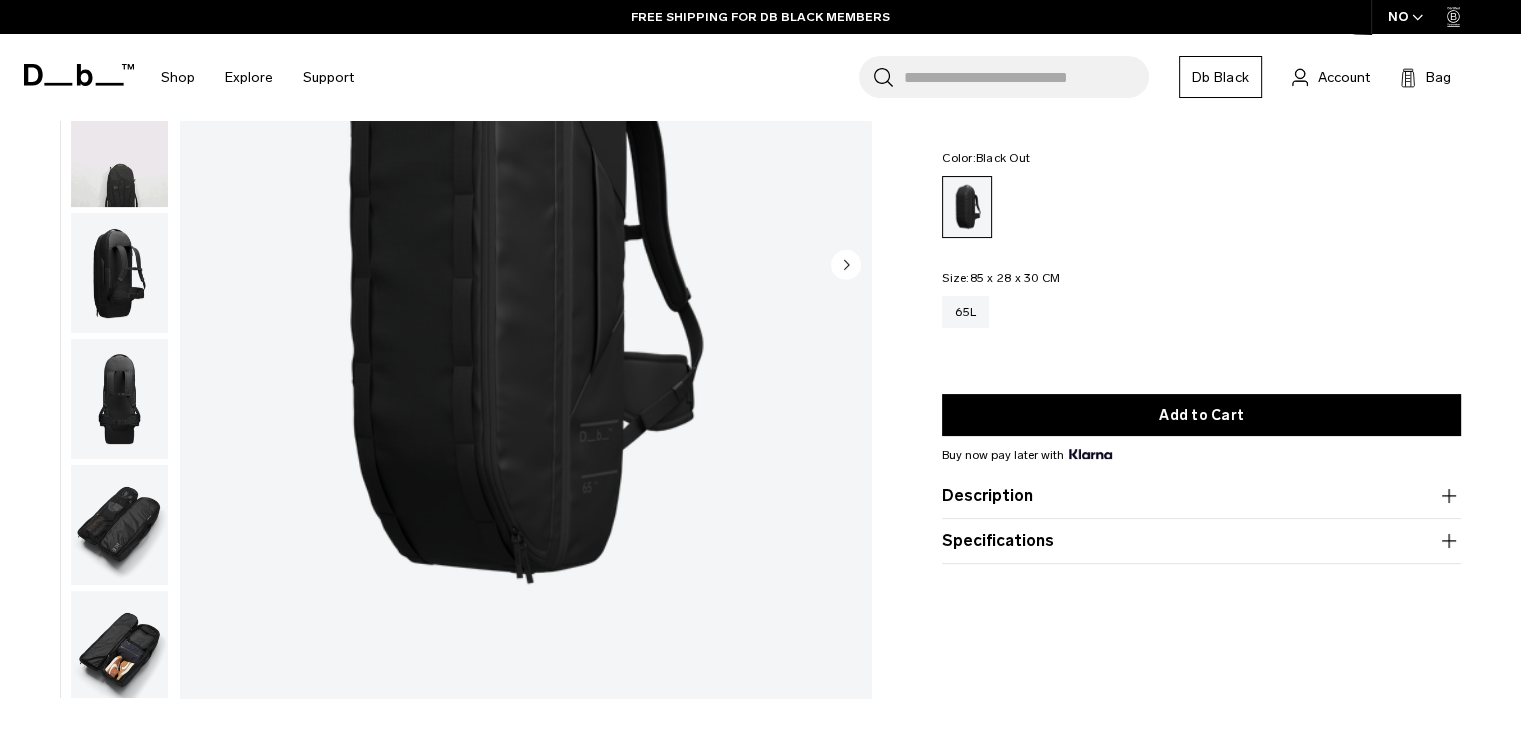 click at bounding box center (119, 651) 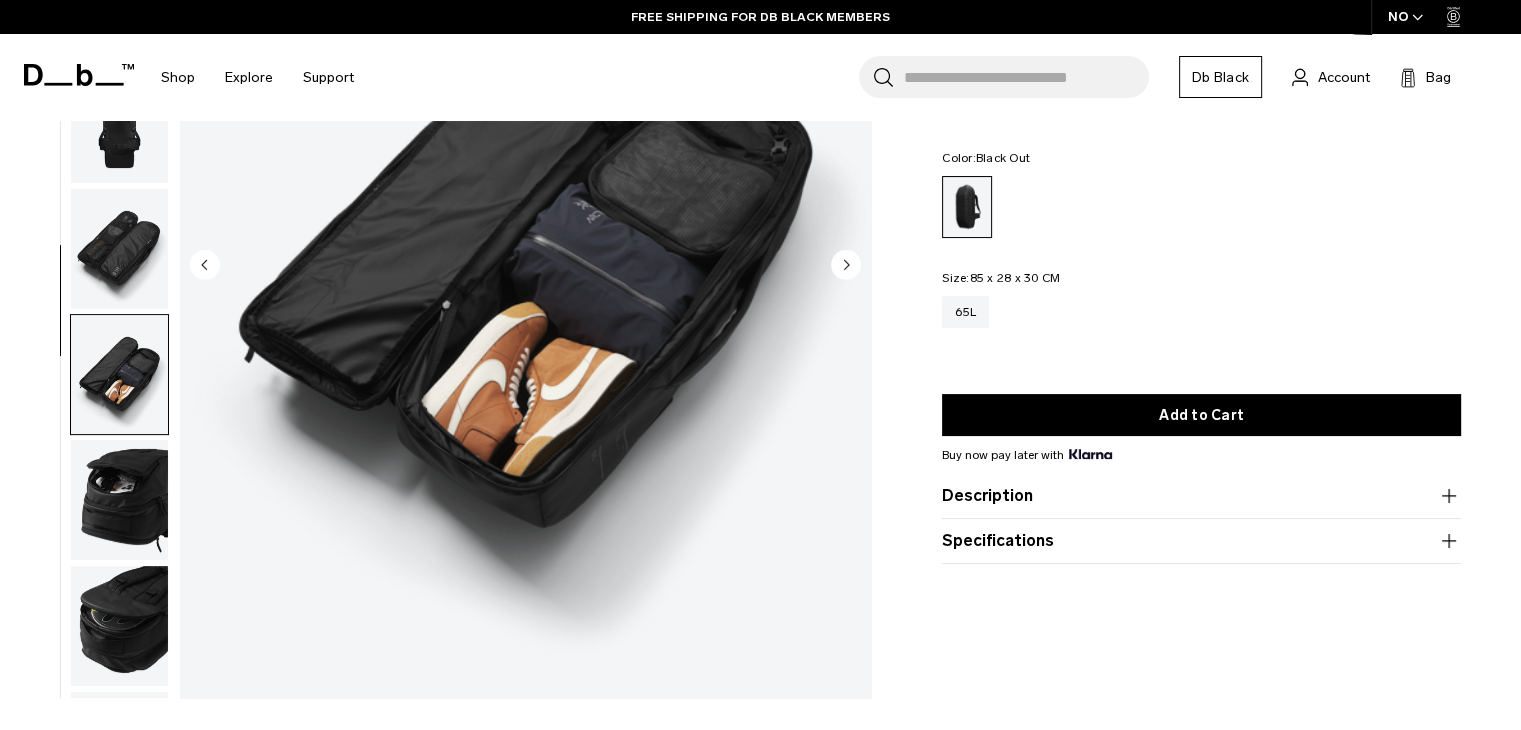 scroll, scrollTop: 643, scrollLeft: 0, axis: vertical 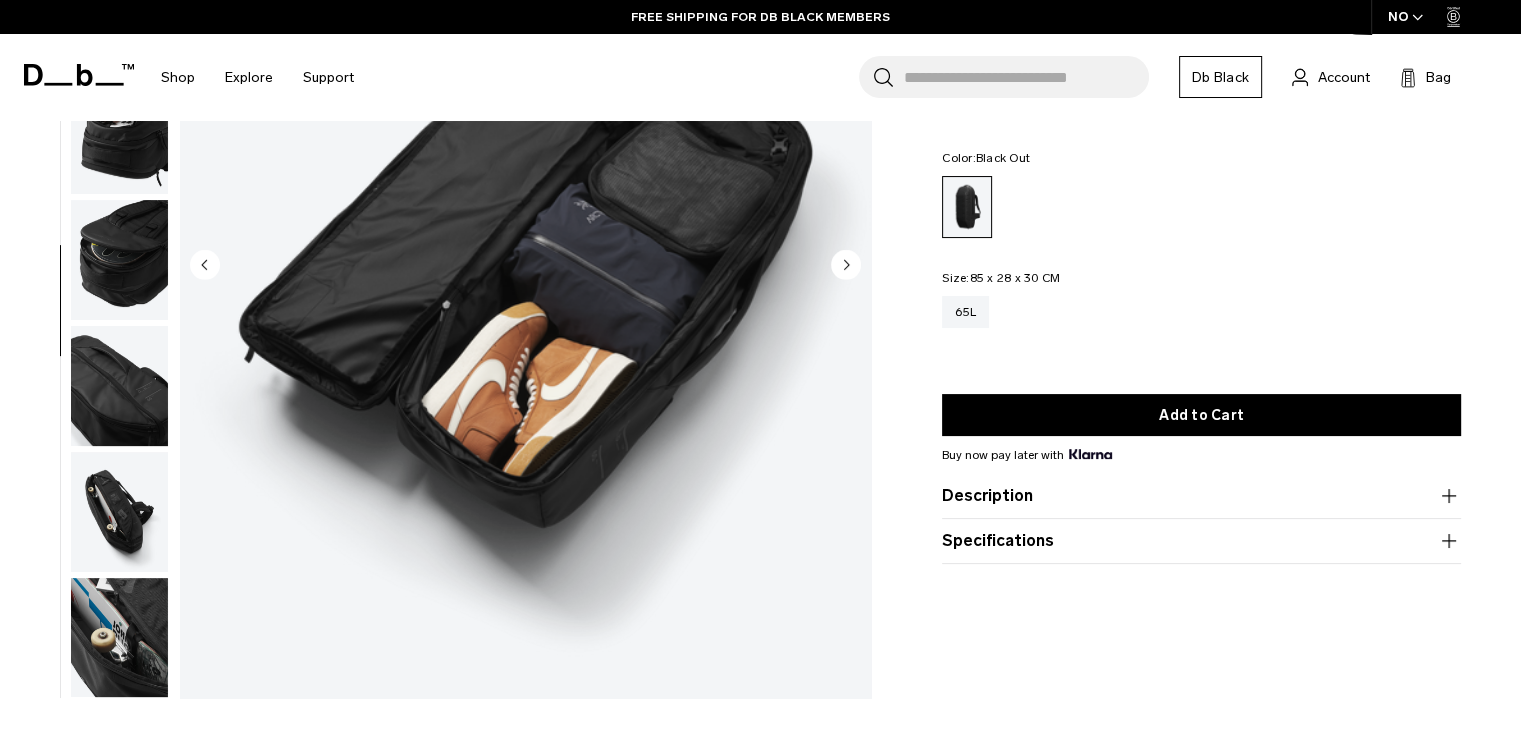 click at bounding box center [119, 512] 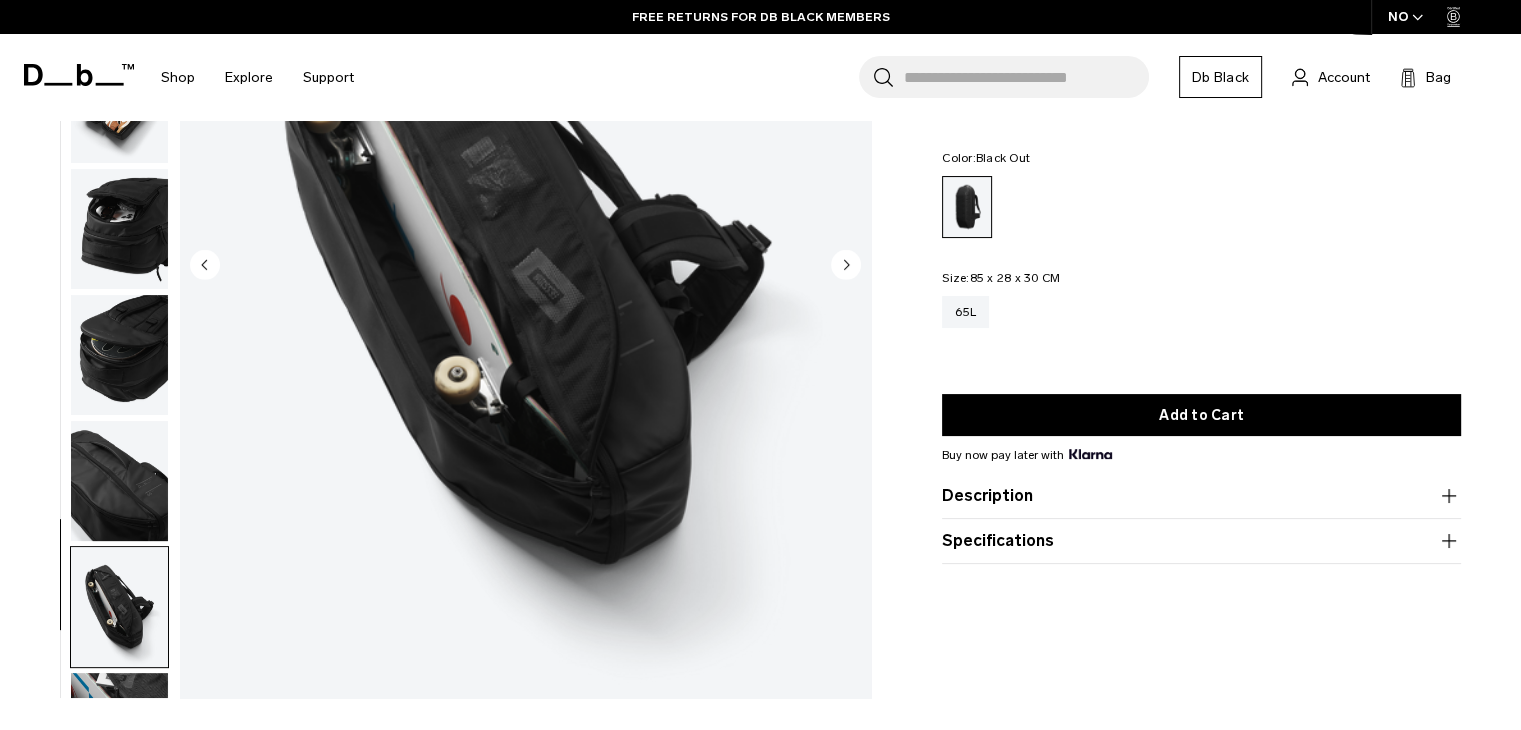scroll, scrollTop: 443, scrollLeft: 0, axis: vertical 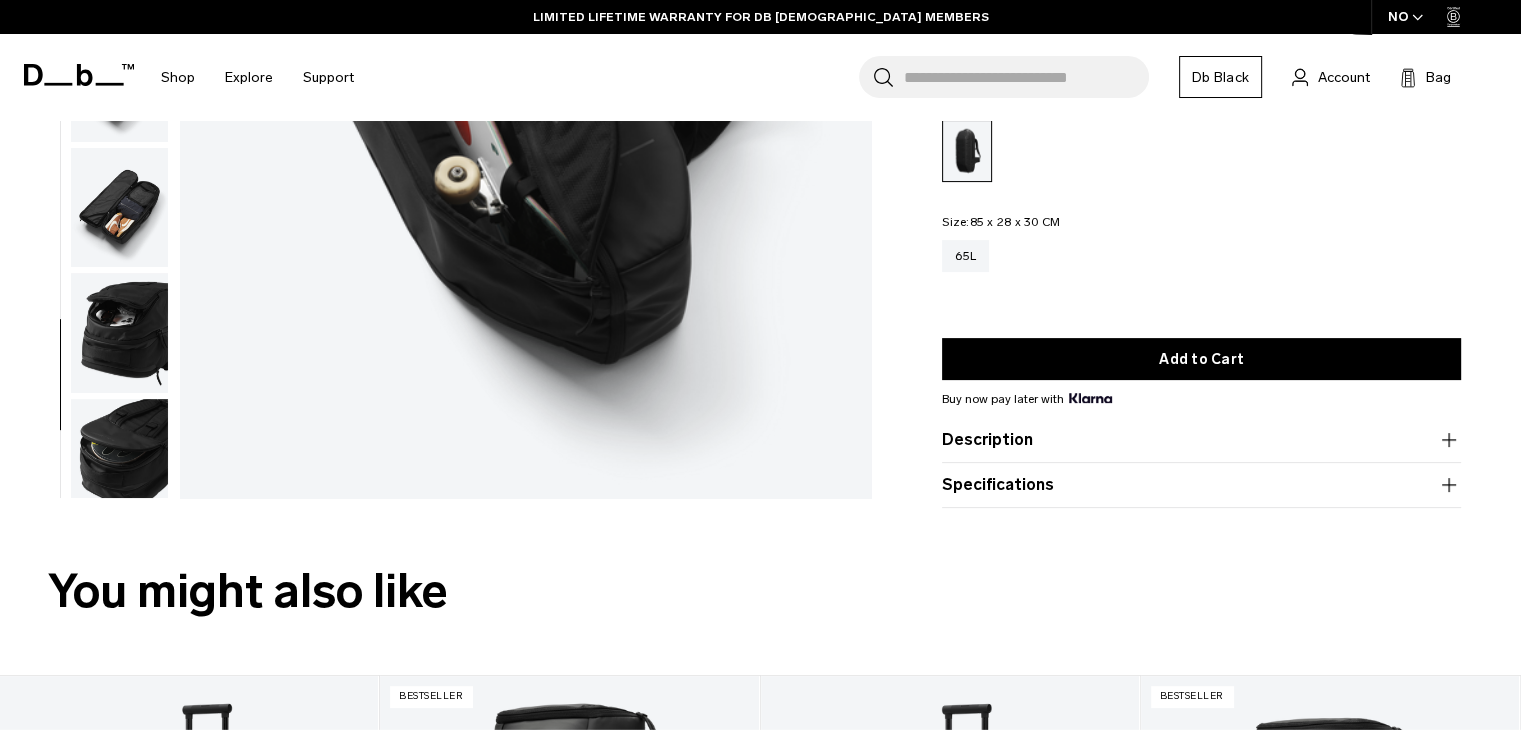 click at bounding box center (119, 459) 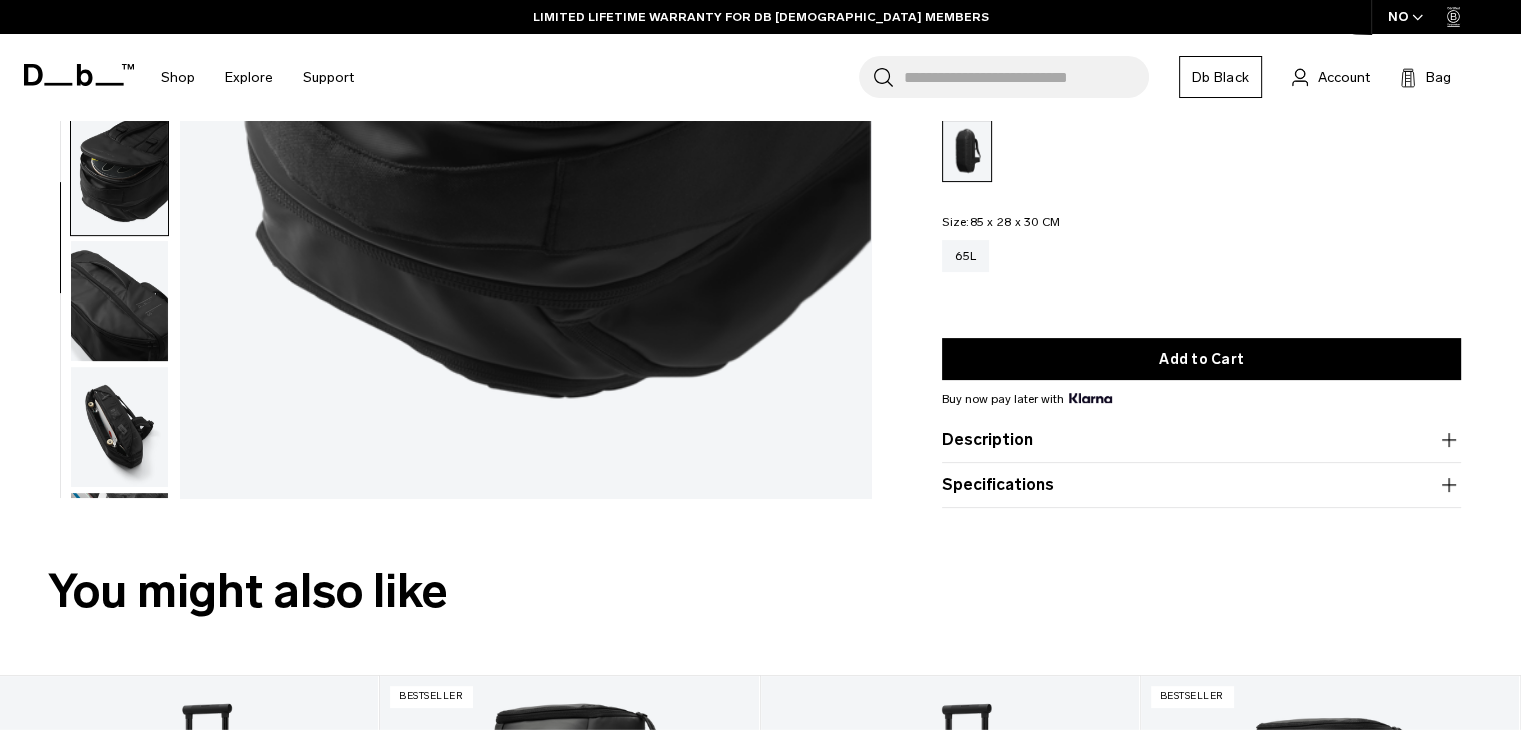 scroll, scrollTop: 643, scrollLeft: 0, axis: vertical 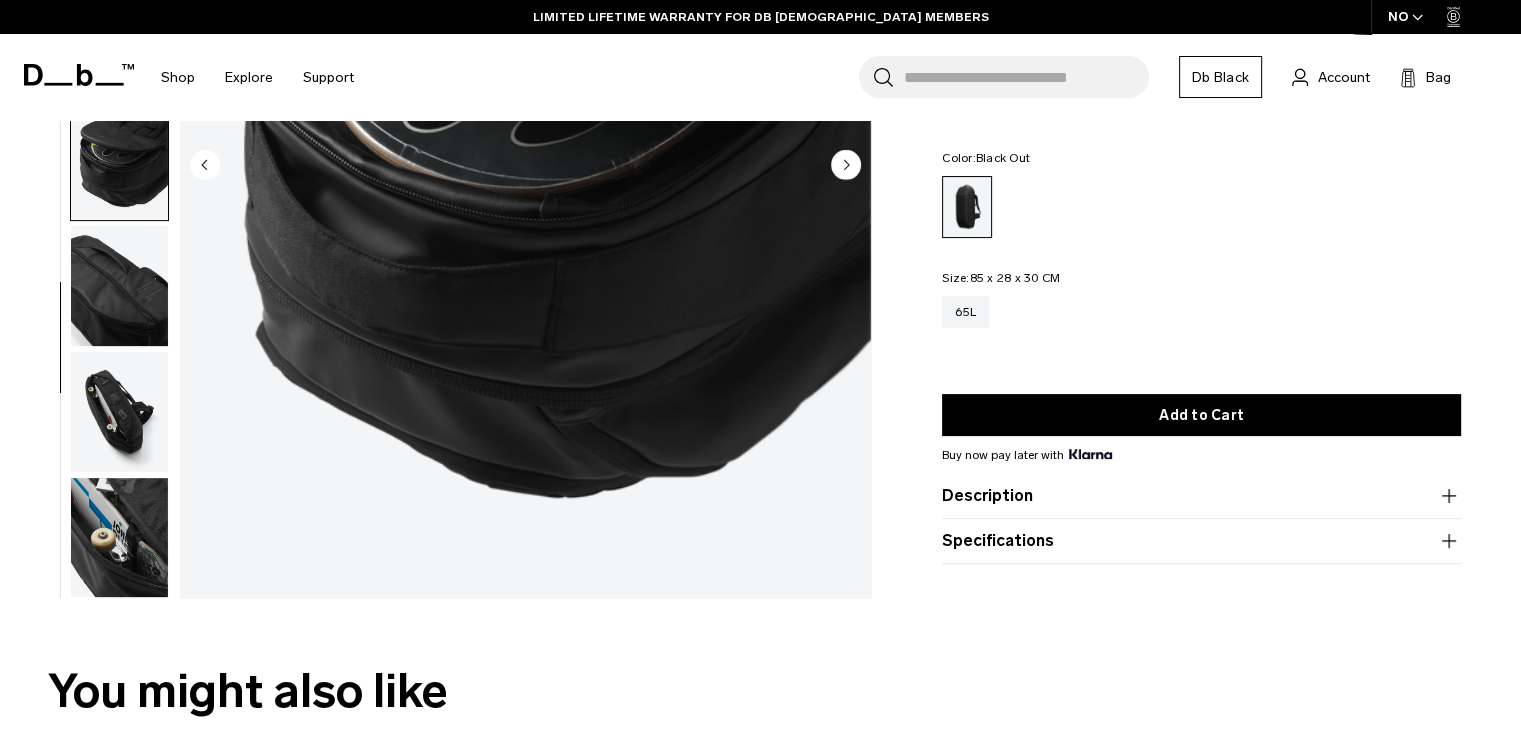 click on "Description" at bounding box center (1201, 496) 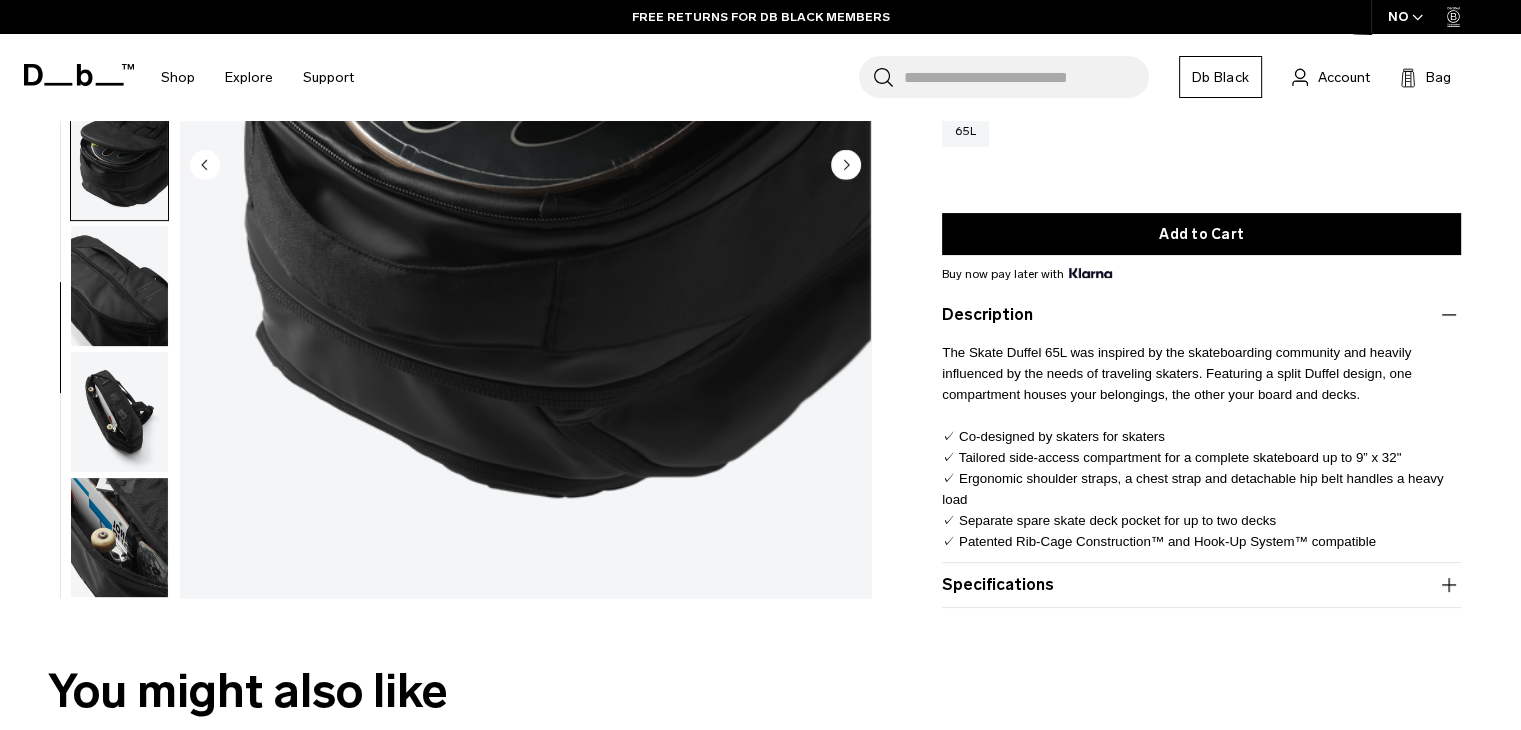 click on "Specifications" at bounding box center [1201, 585] 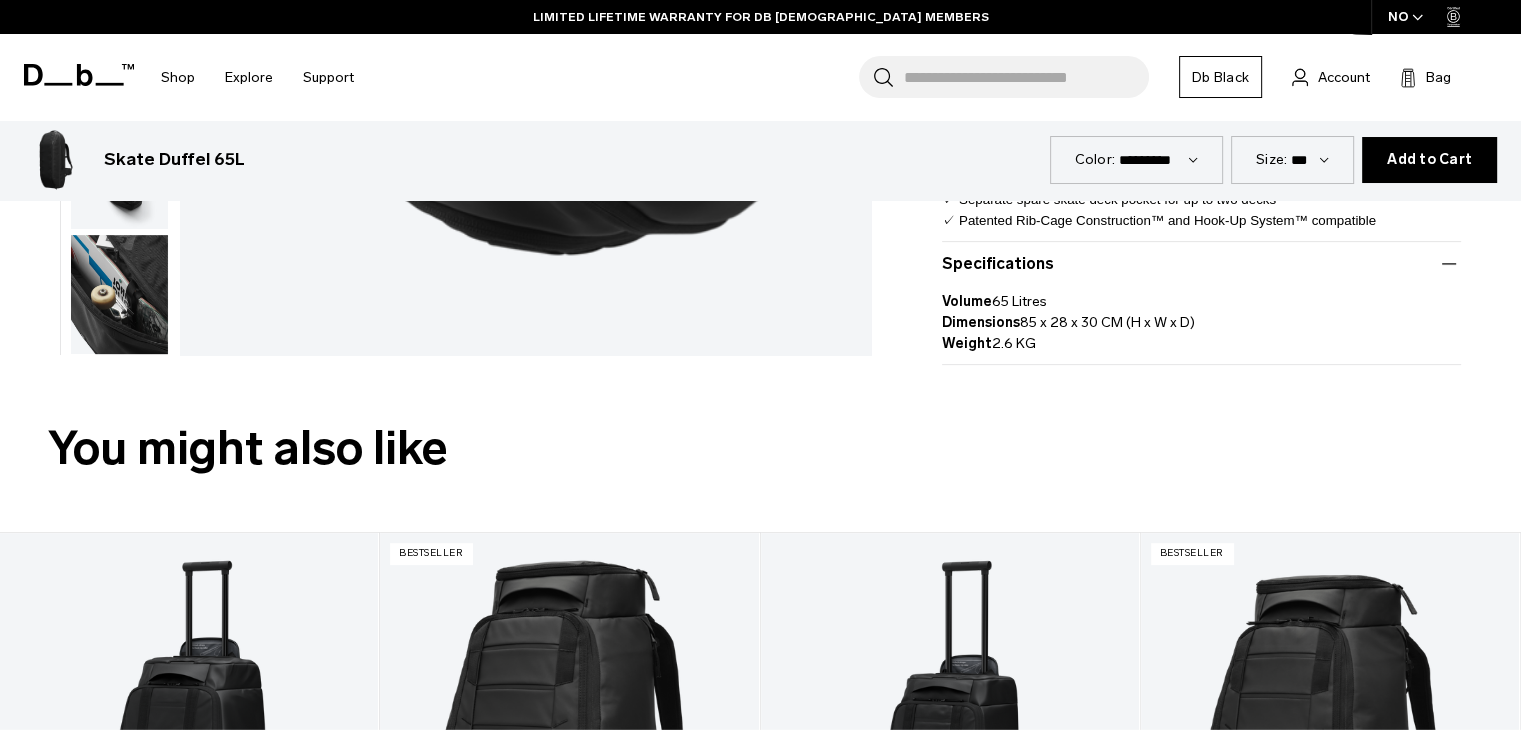 scroll, scrollTop: 700, scrollLeft: 0, axis: vertical 